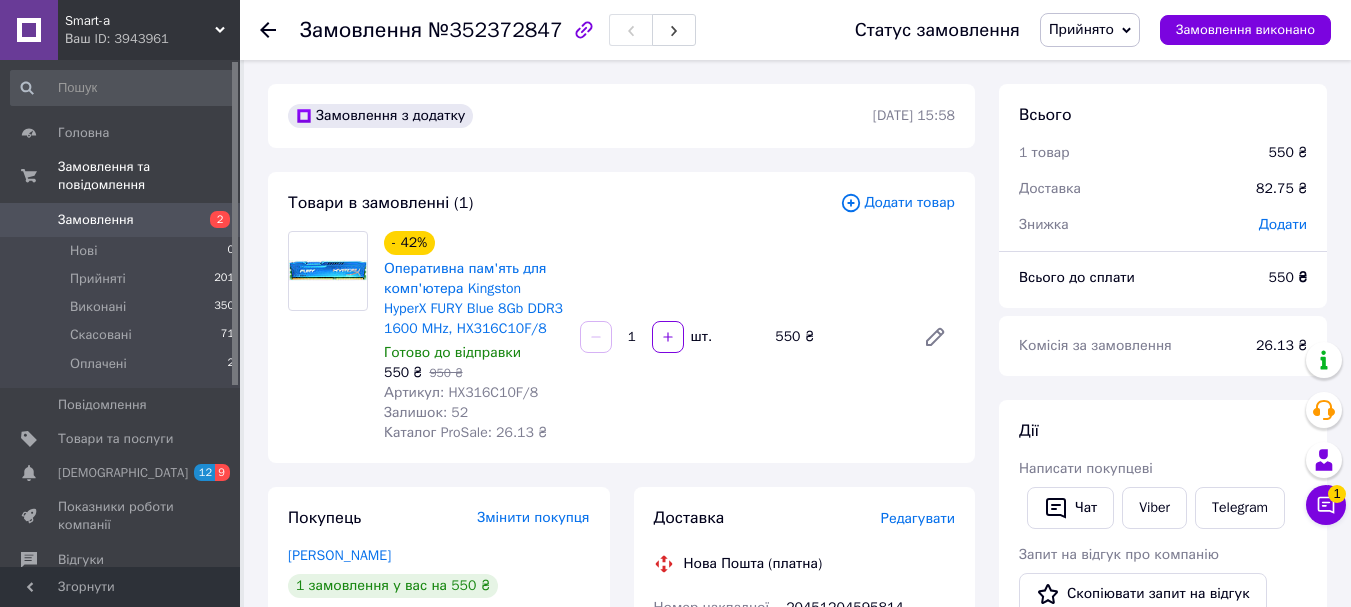 scroll, scrollTop: 0, scrollLeft: 0, axis: both 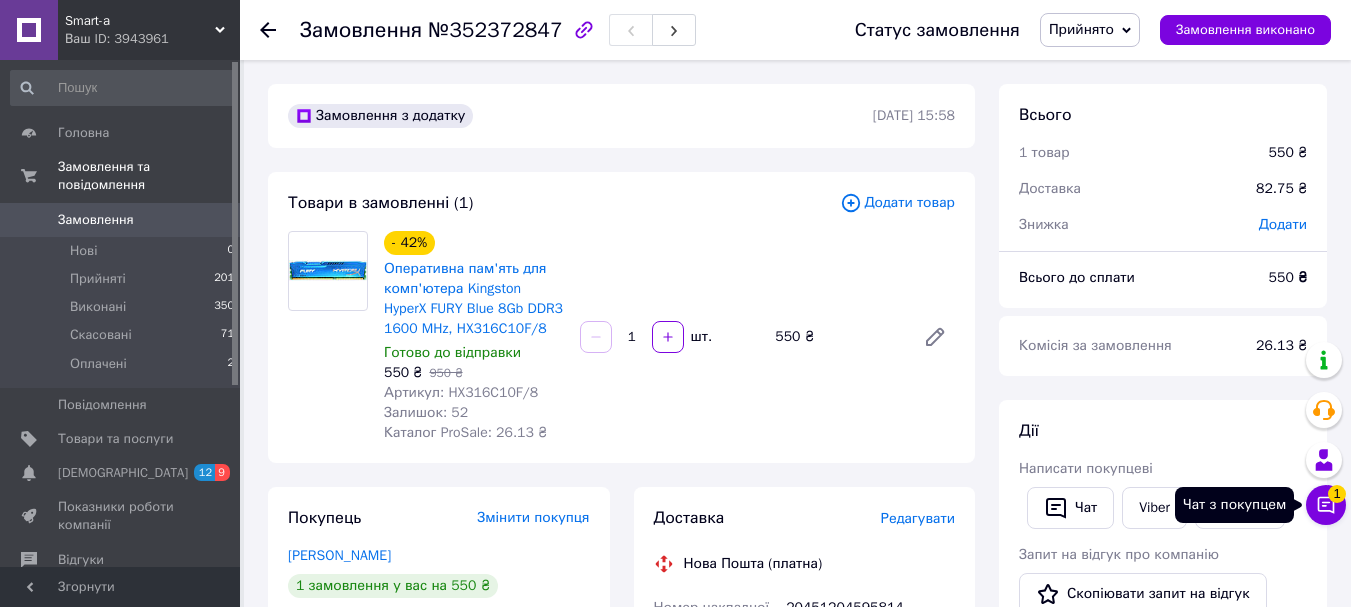 click 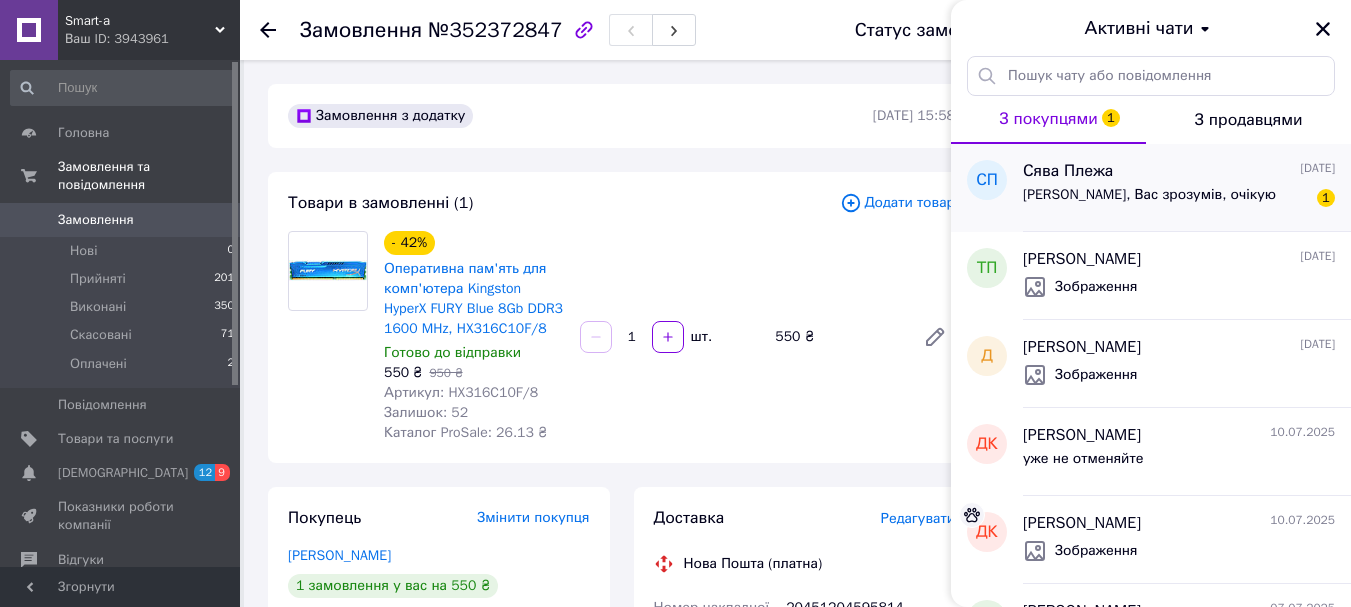 click on "[PERSON_NAME], Вас зрозумів, очікую" at bounding box center (1149, 201) 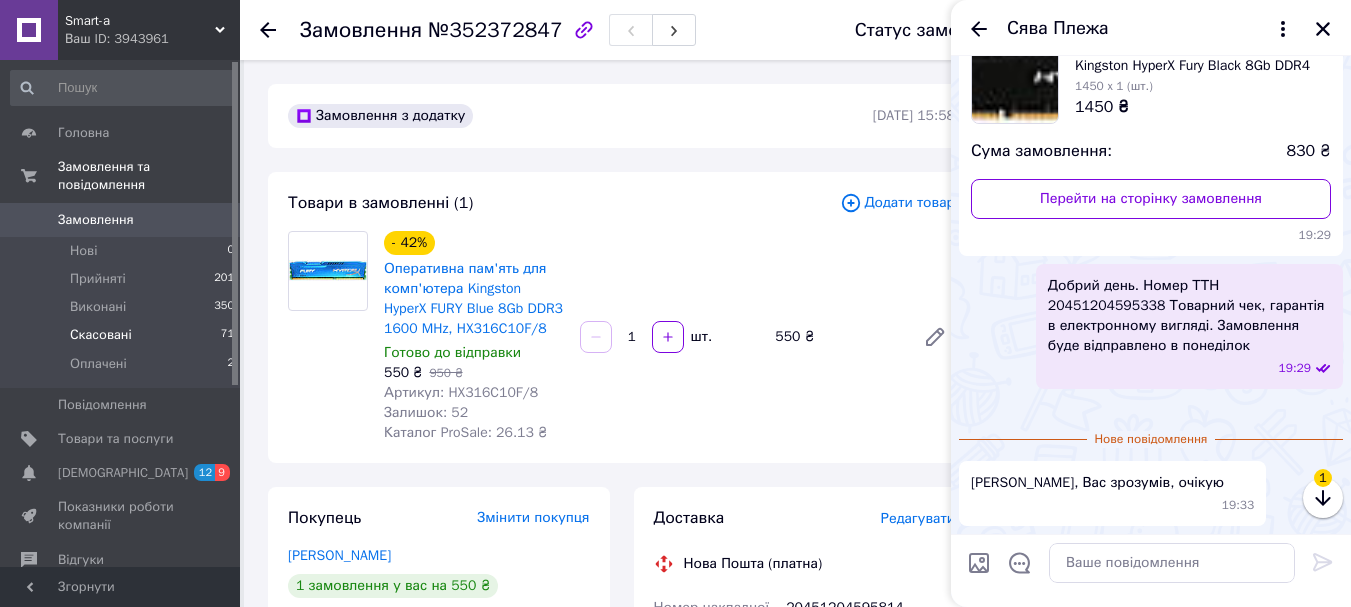 scroll, scrollTop: 407, scrollLeft: 0, axis: vertical 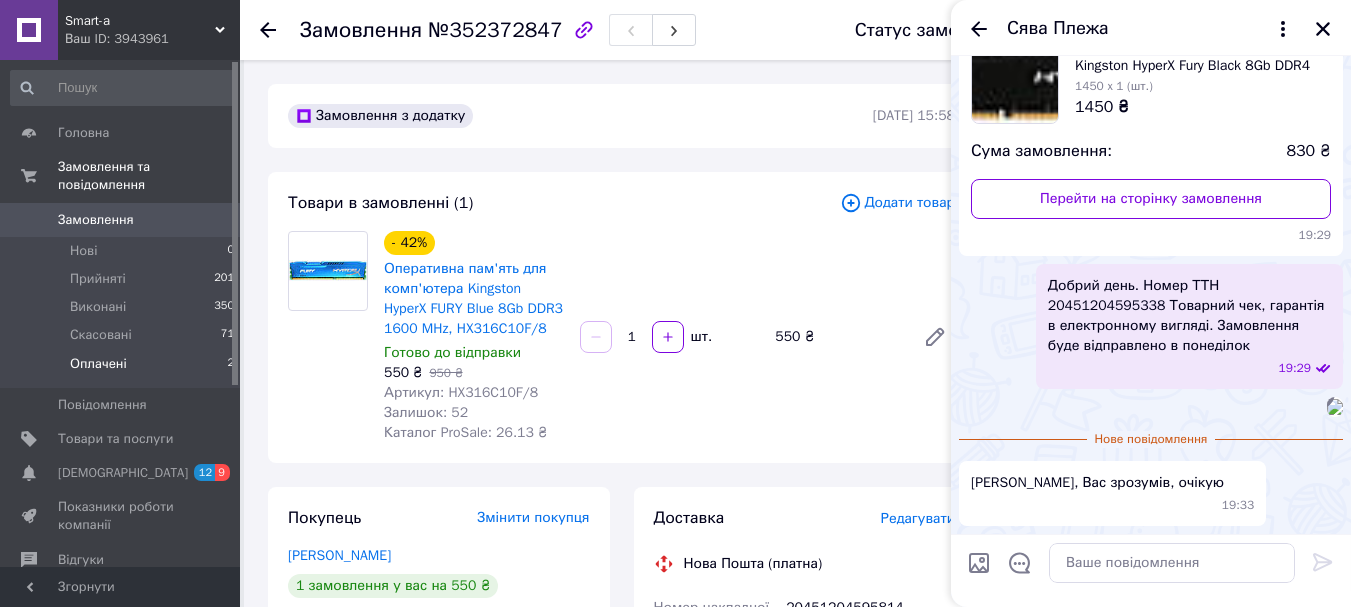 click on "Оплачені" at bounding box center (98, 364) 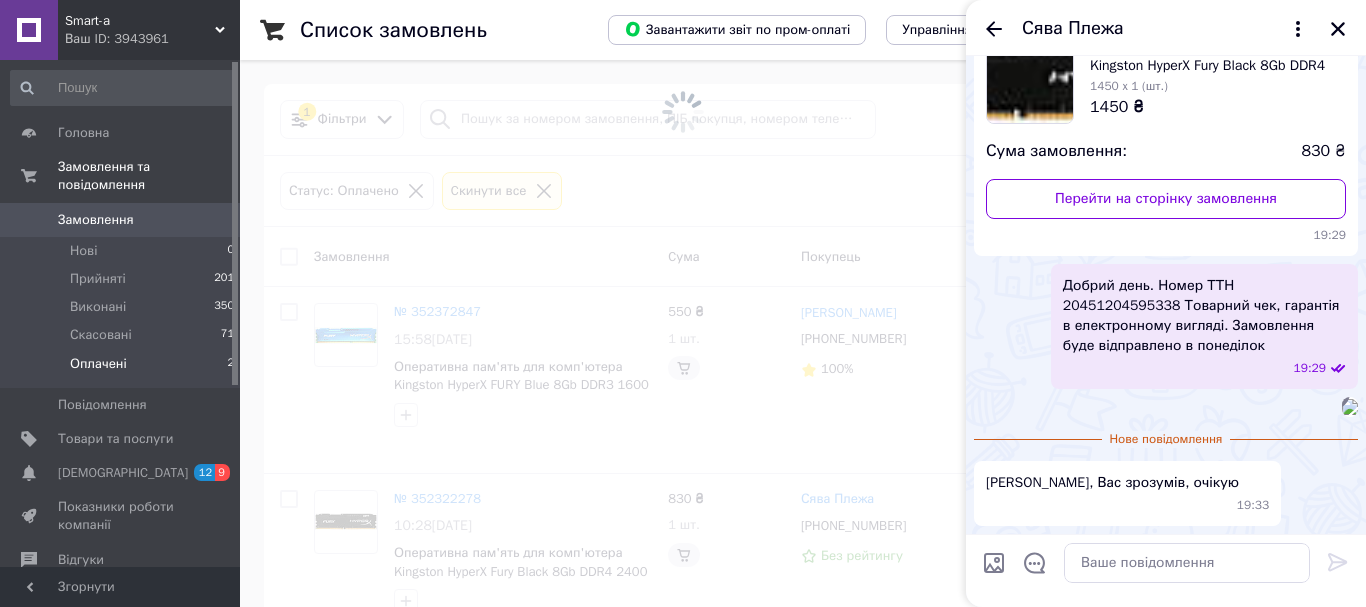 click on "Сява Плежа" at bounding box center (1166, 28) 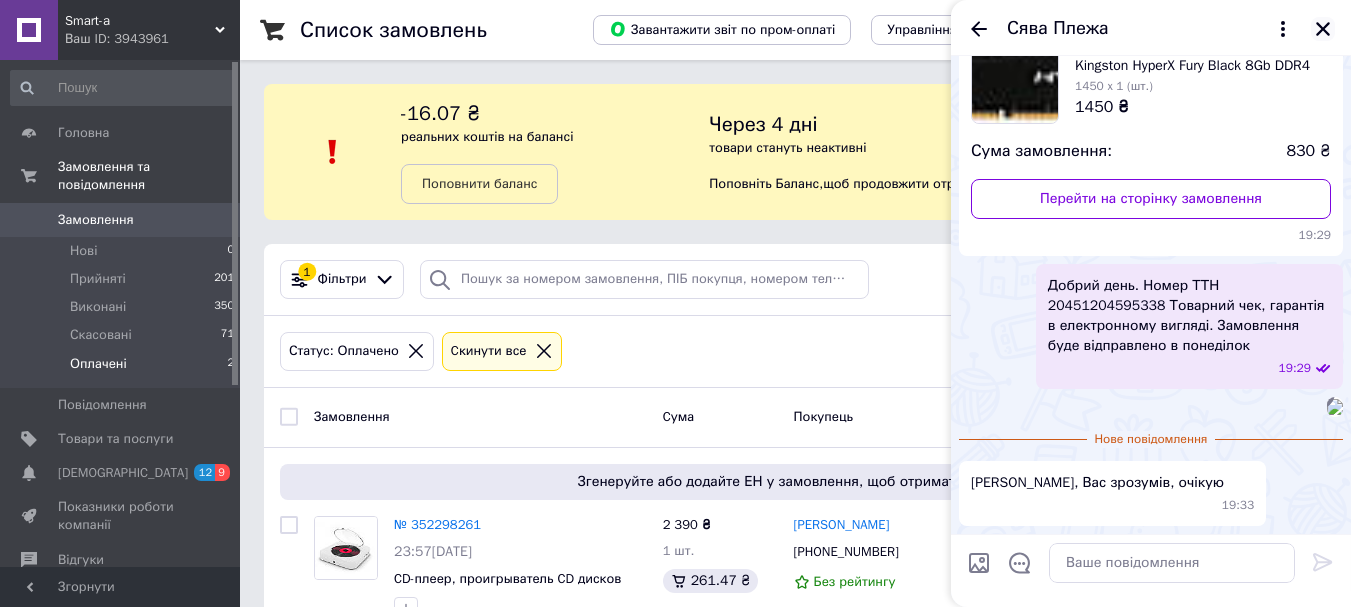 click 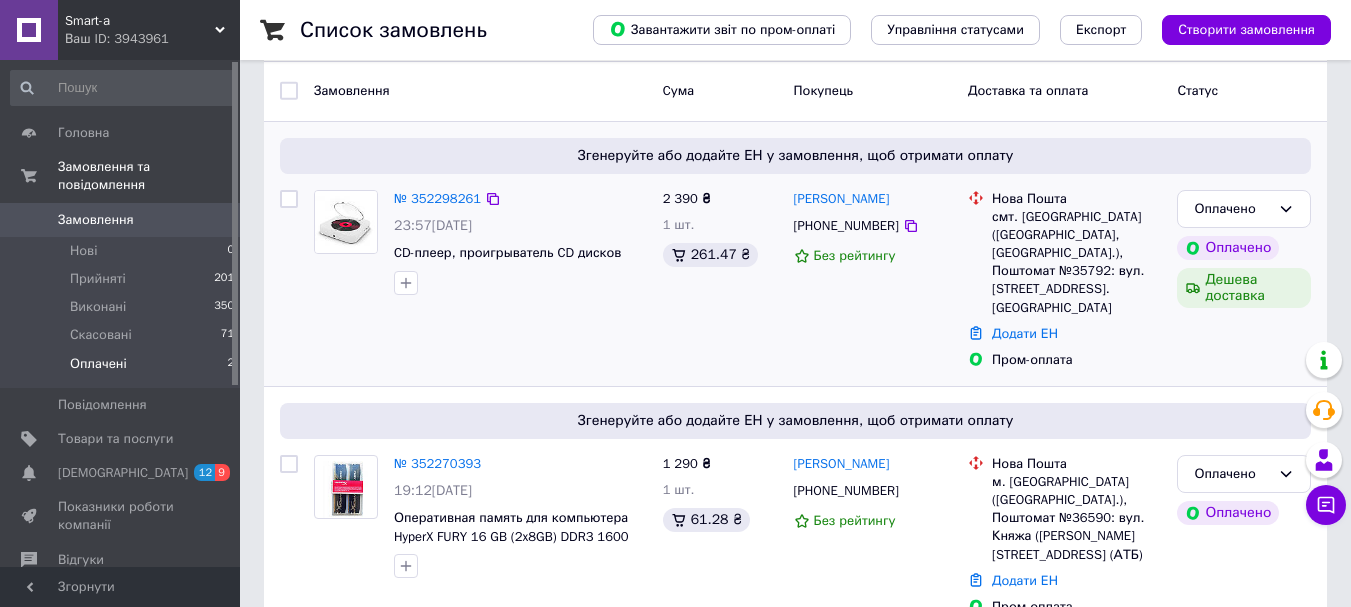 scroll, scrollTop: 339, scrollLeft: 0, axis: vertical 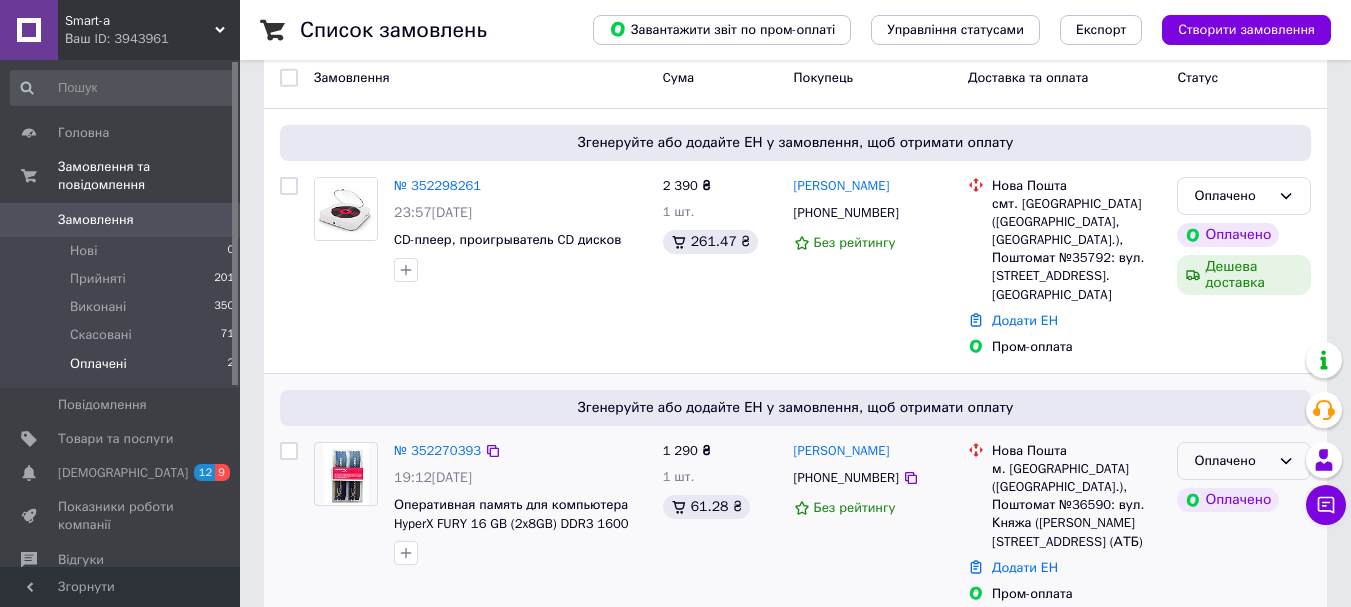 click on "Оплачено" at bounding box center [1232, 461] 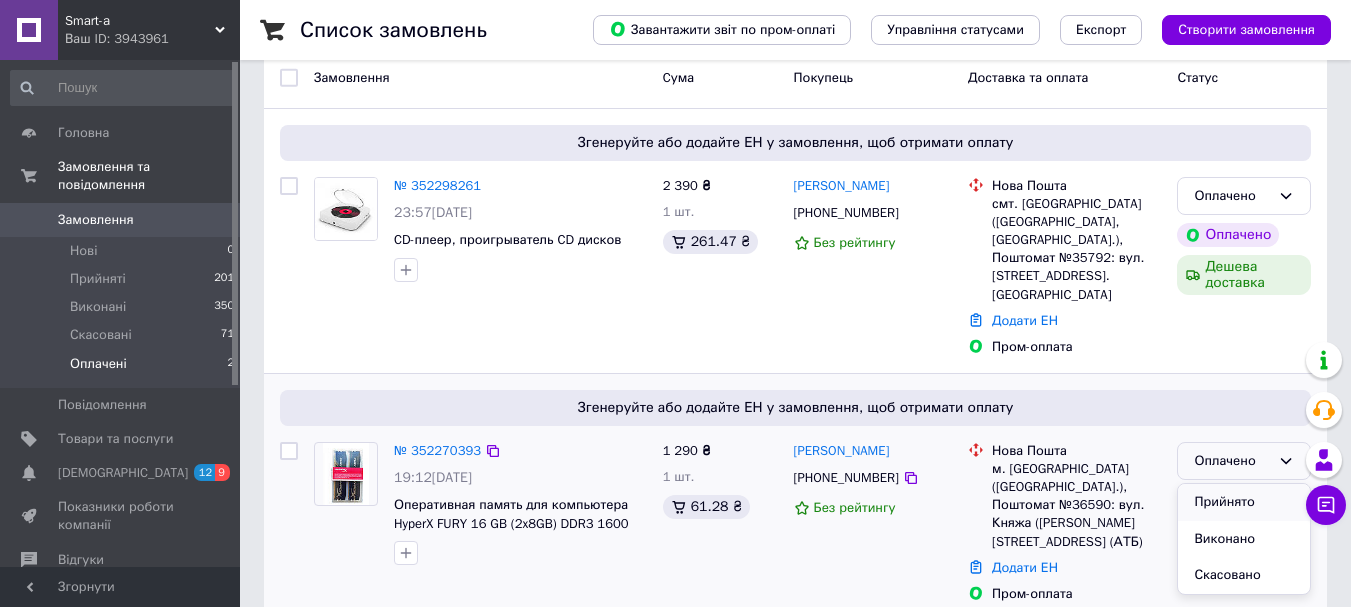 click on "Прийнято" at bounding box center [1244, 502] 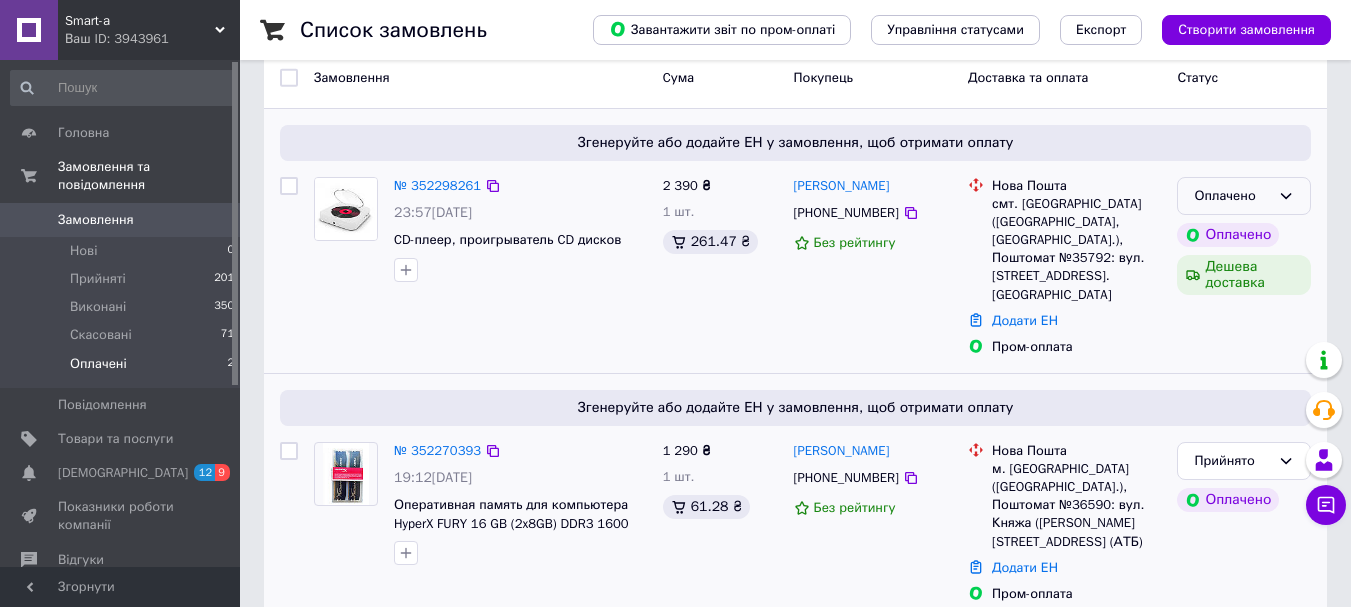 click on "Оплачено" at bounding box center (1232, 196) 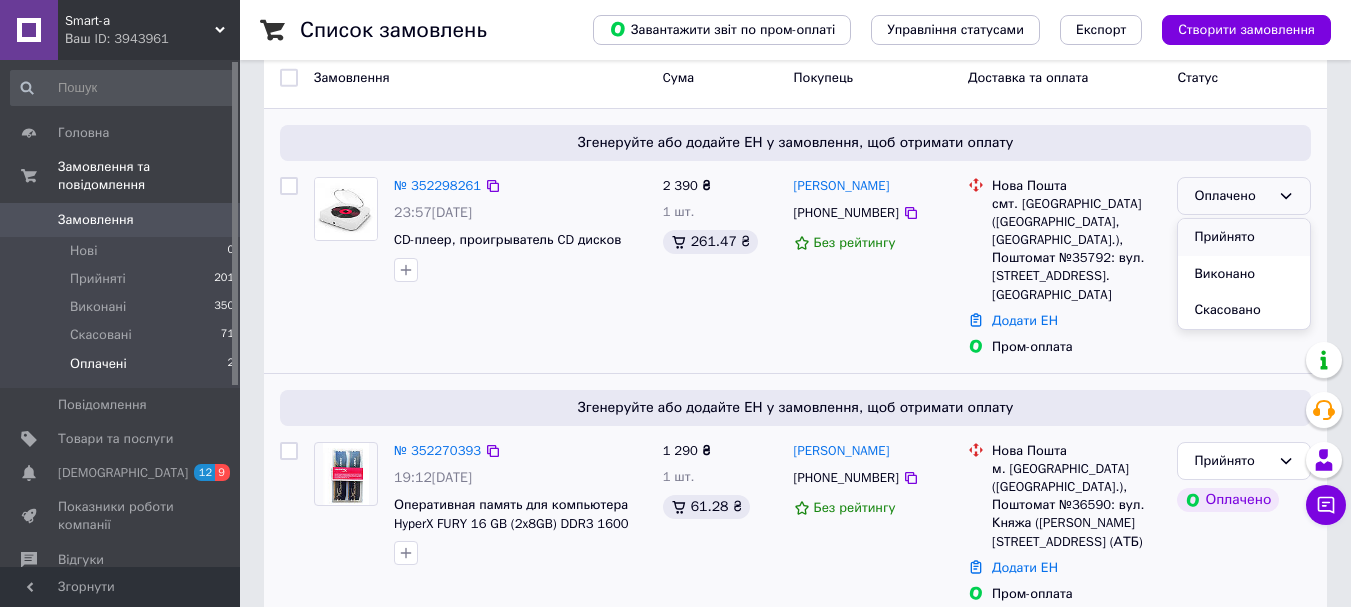 click on "Прийнято" at bounding box center [1244, 237] 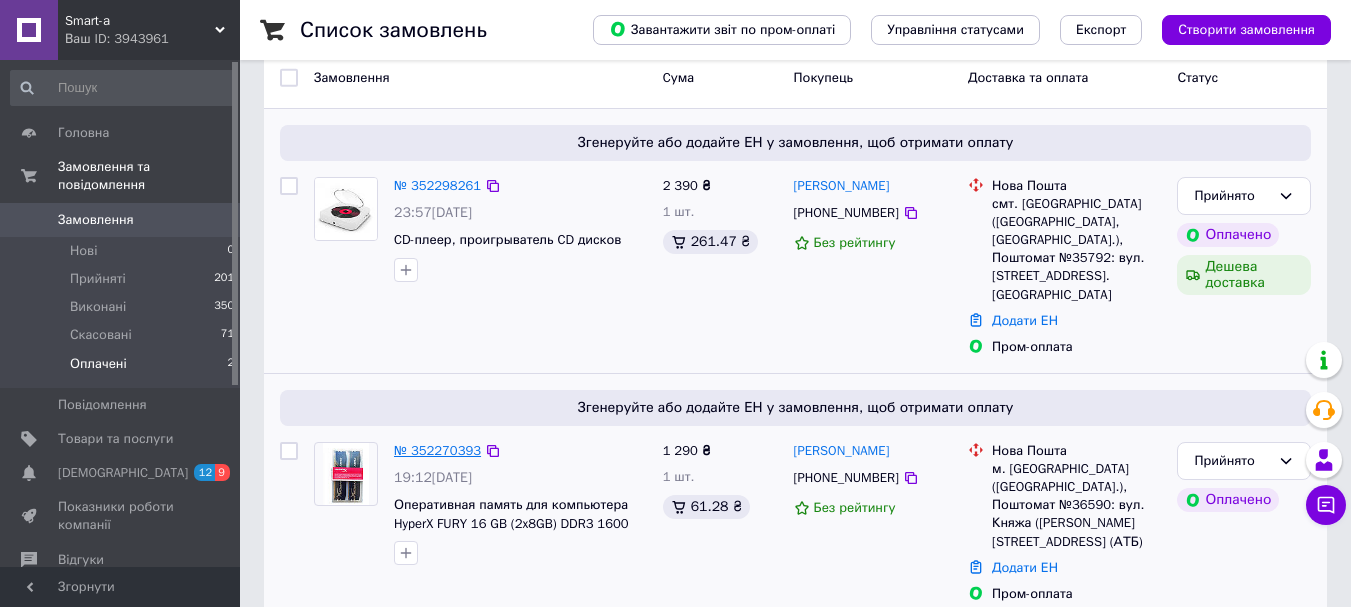 click on "№ 352270393" at bounding box center (437, 450) 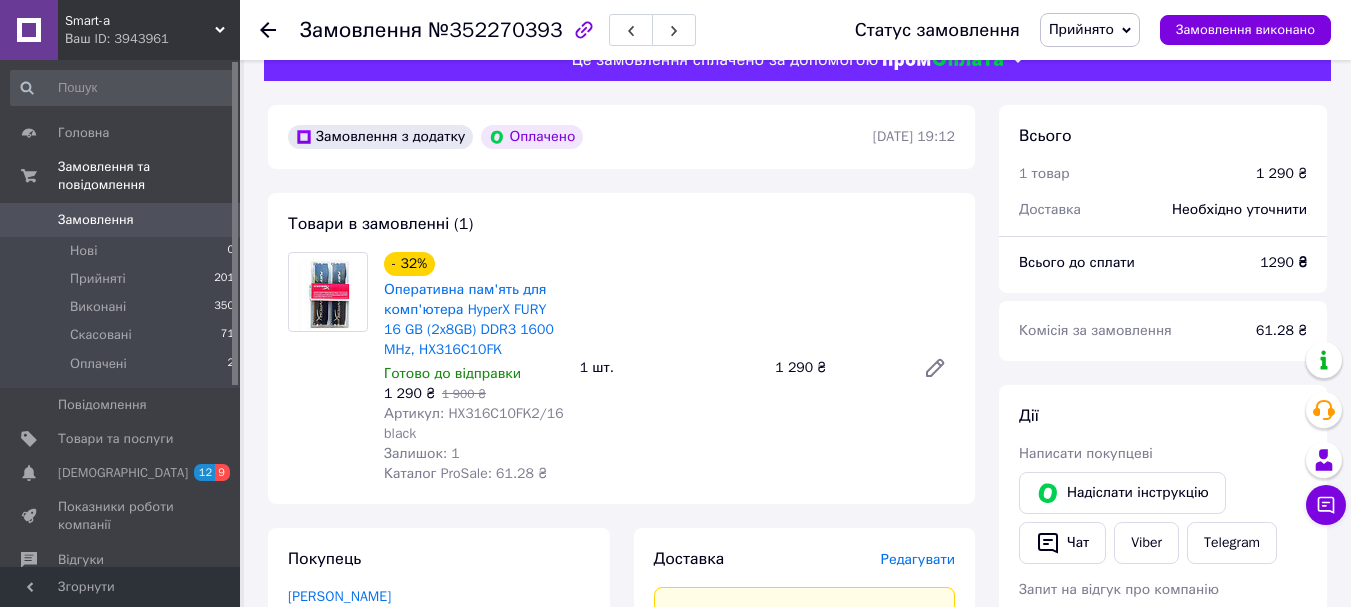 scroll, scrollTop: 39, scrollLeft: 0, axis: vertical 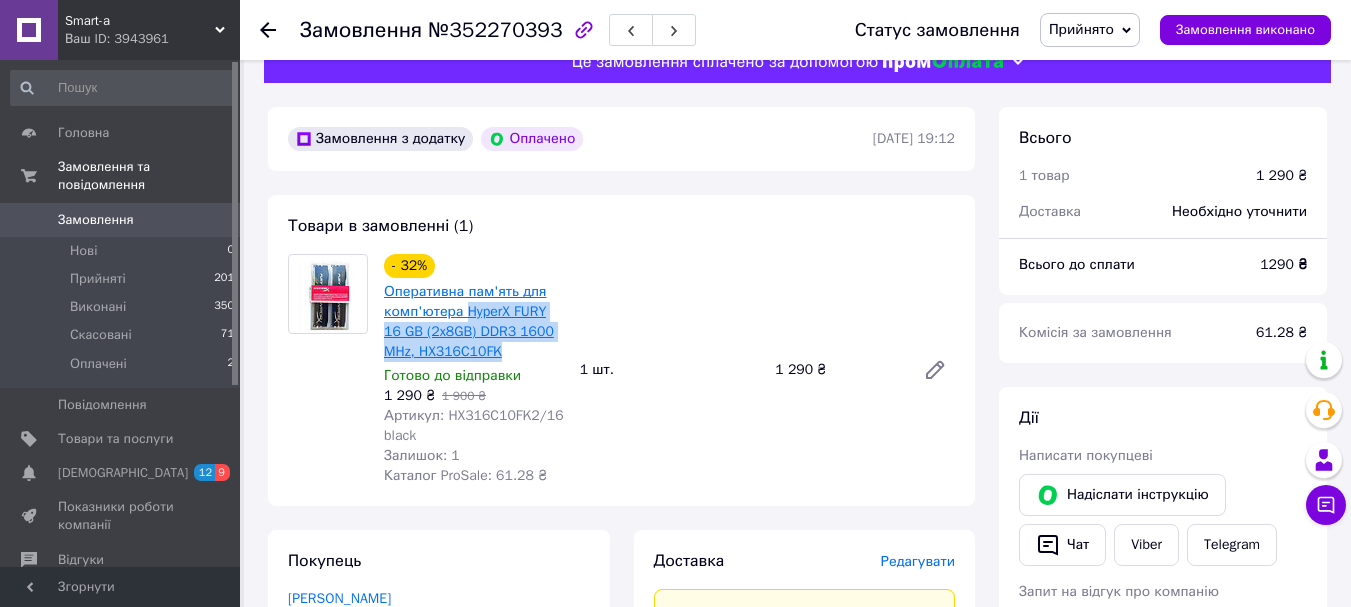 drag, startPoint x: 506, startPoint y: 347, endPoint x: 466, endPoint y: 318, distance: 49.40648 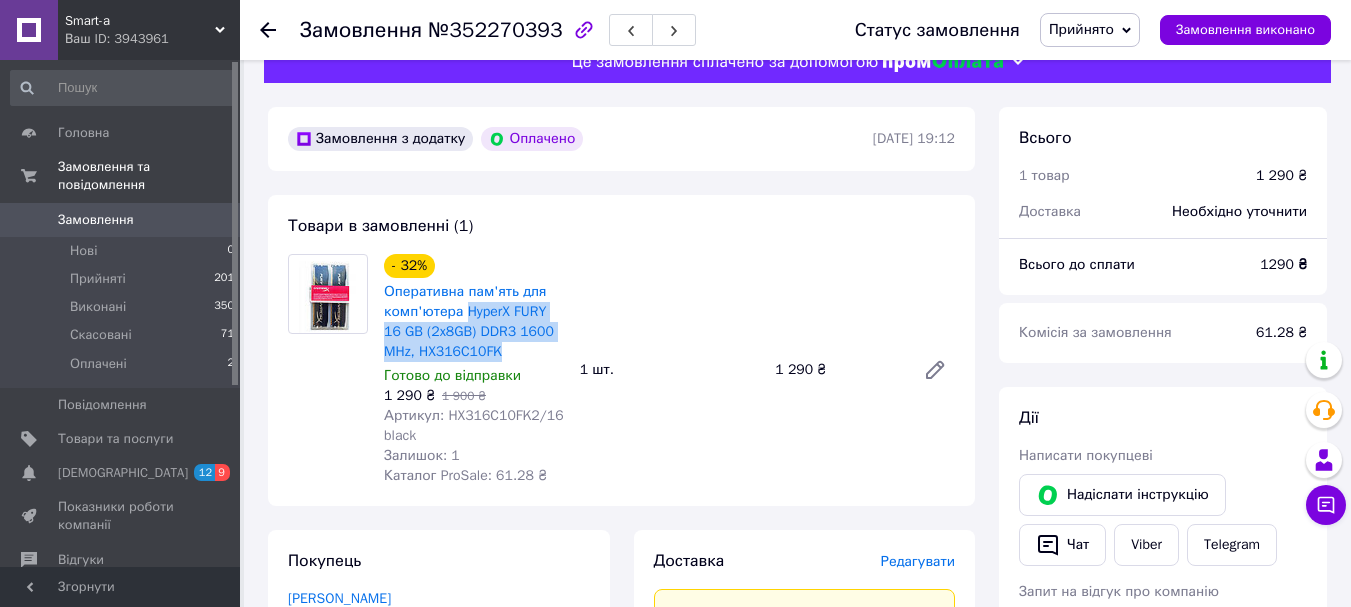 copy on "HyperX FURY 16 GB (2x8GB) DDR3 1600 MHz, HX316C10FK" 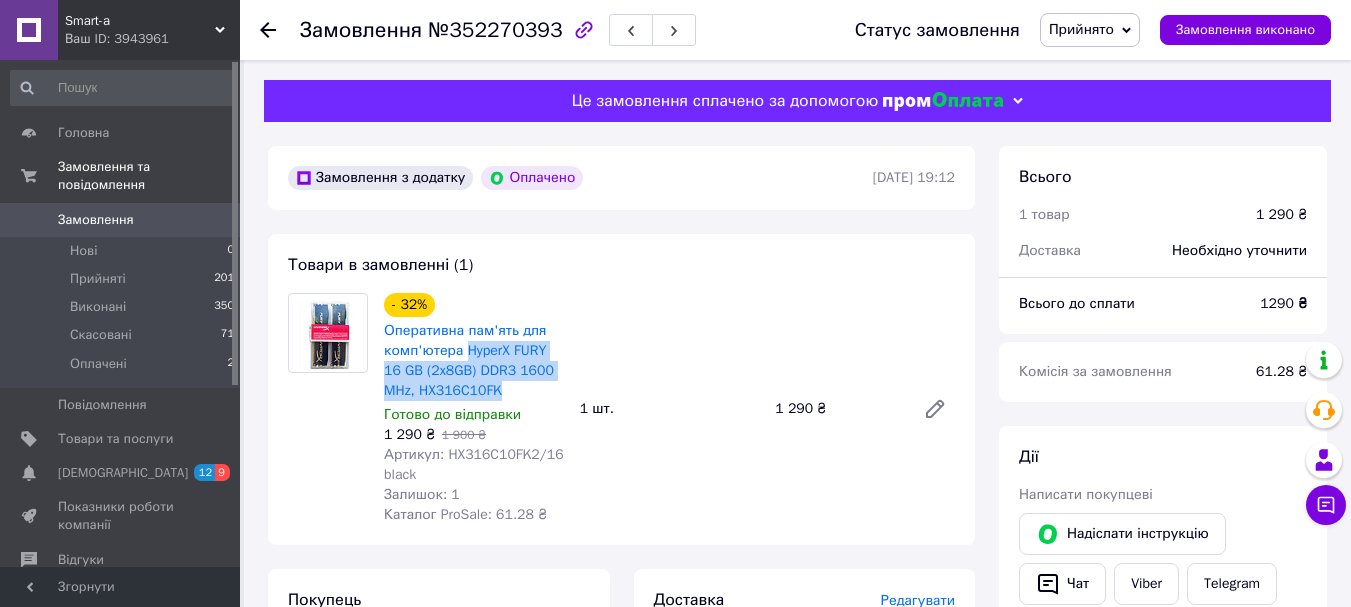 scroll, scrollTop: 400, scrollLeft: 0, axis: vertical 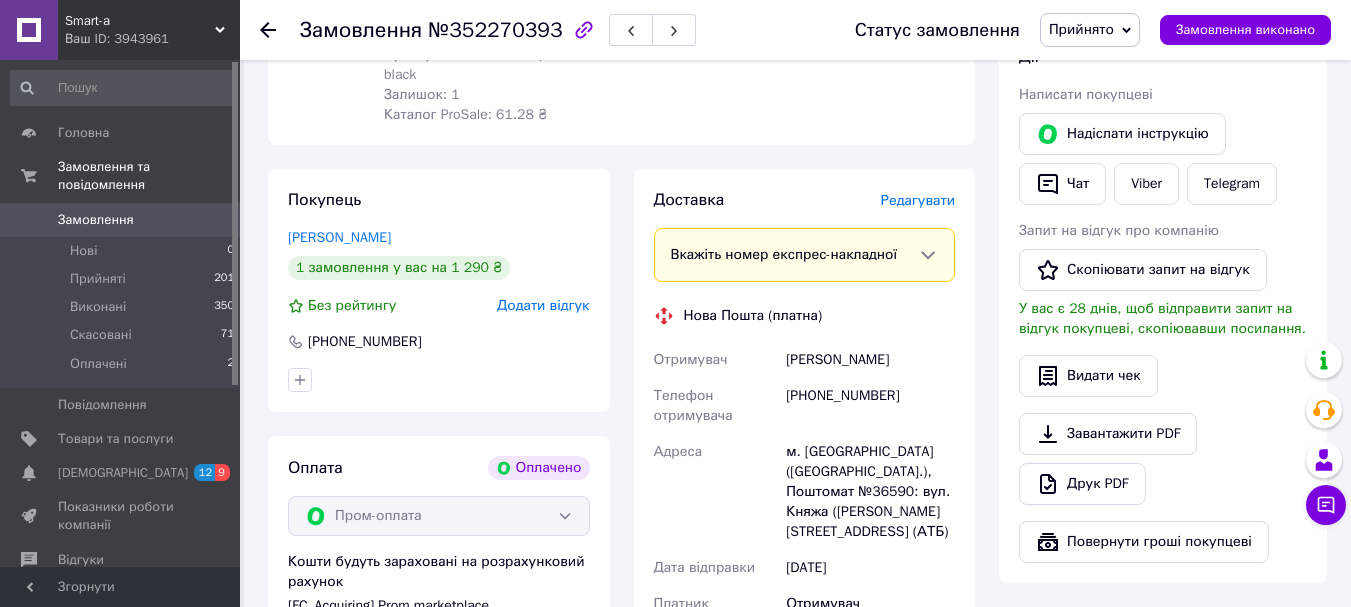 click on "[PHONE_NUMBER]" at bounding box center (870, 406) 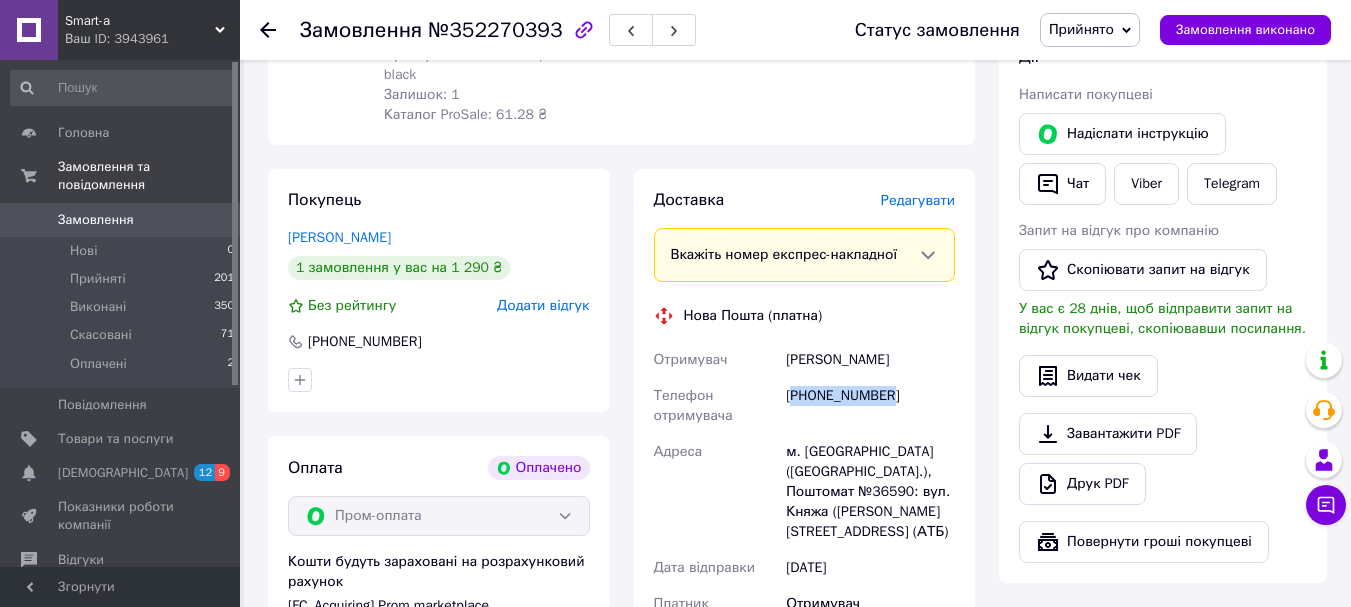 click on "[PHONE_NUMBER]" at bounding box center [870, 406] 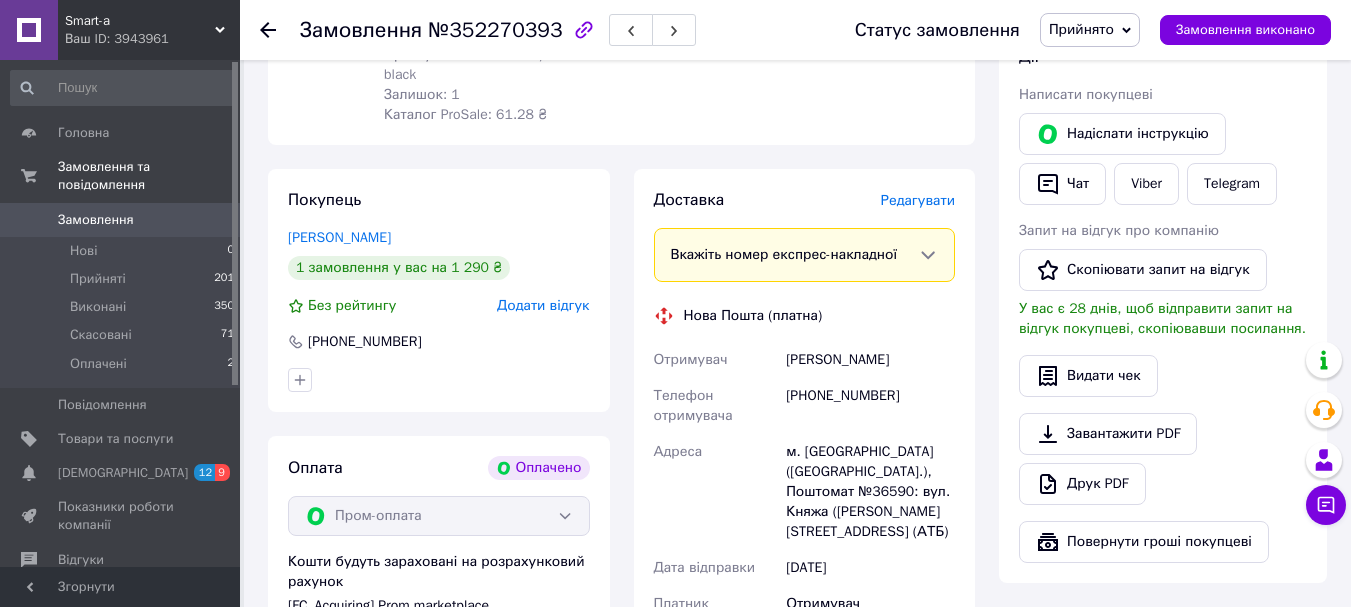 click on "[PERSON_NAME]" at bounding box center [870, 360] 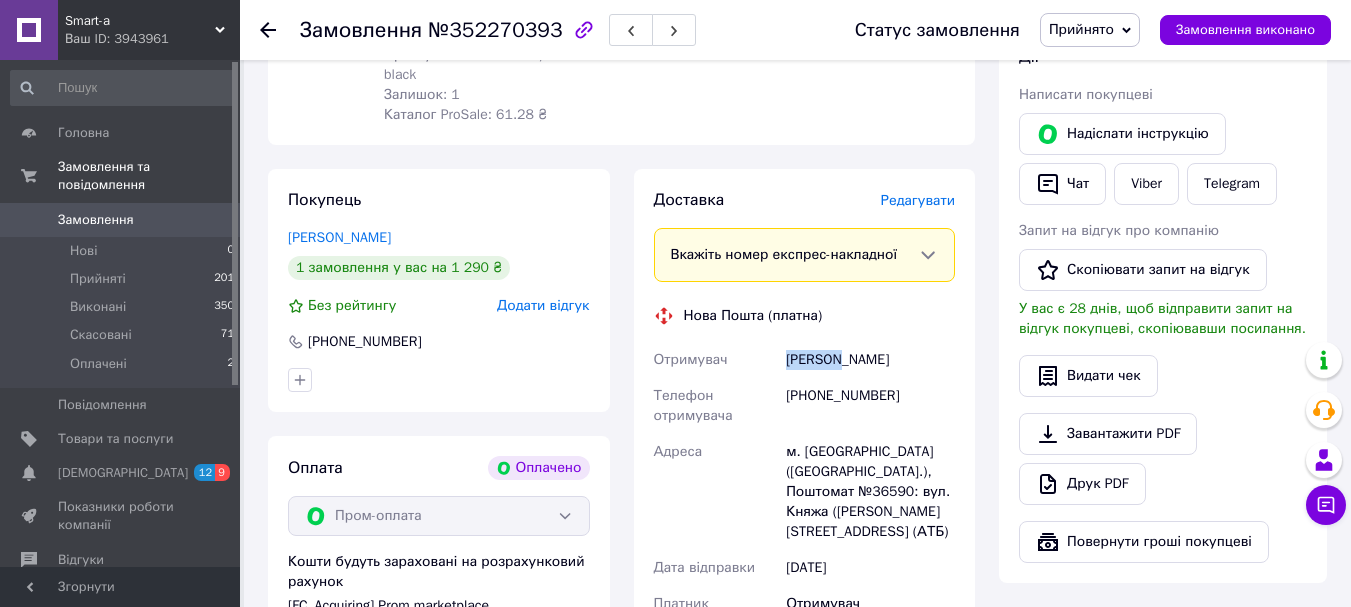 click on "[PERSON_NAME]" at bounding box center [870, 360] 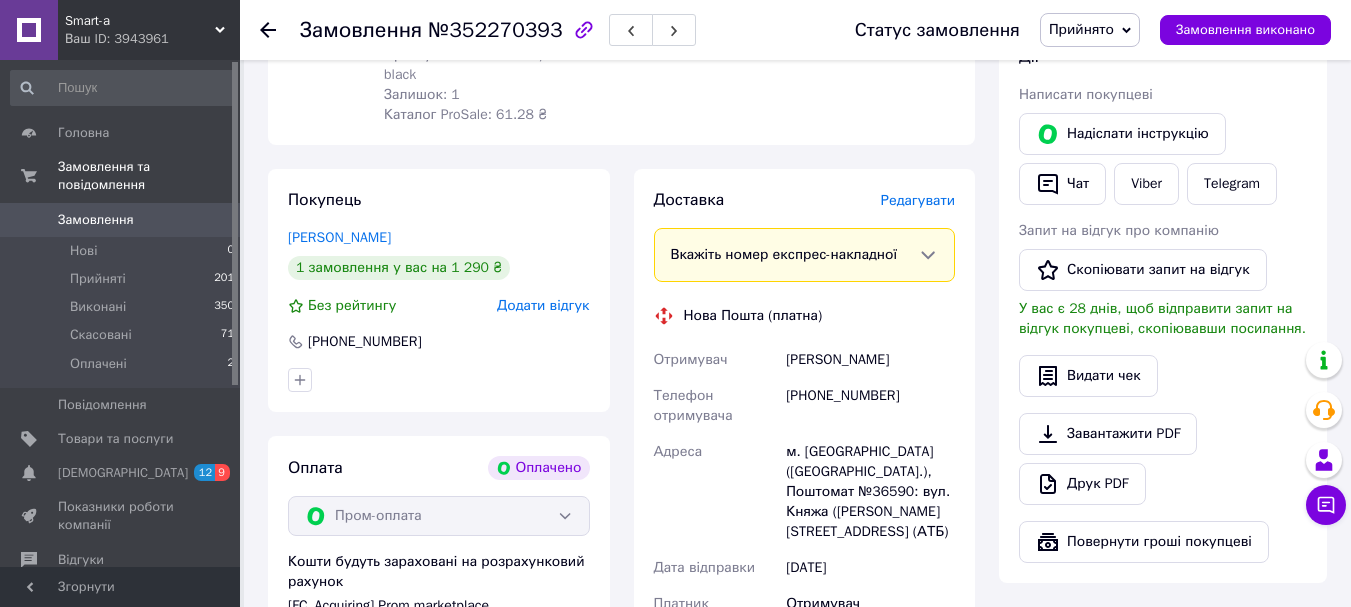 click on "[PERSON_NAME]" at bounding box center [870, 360] 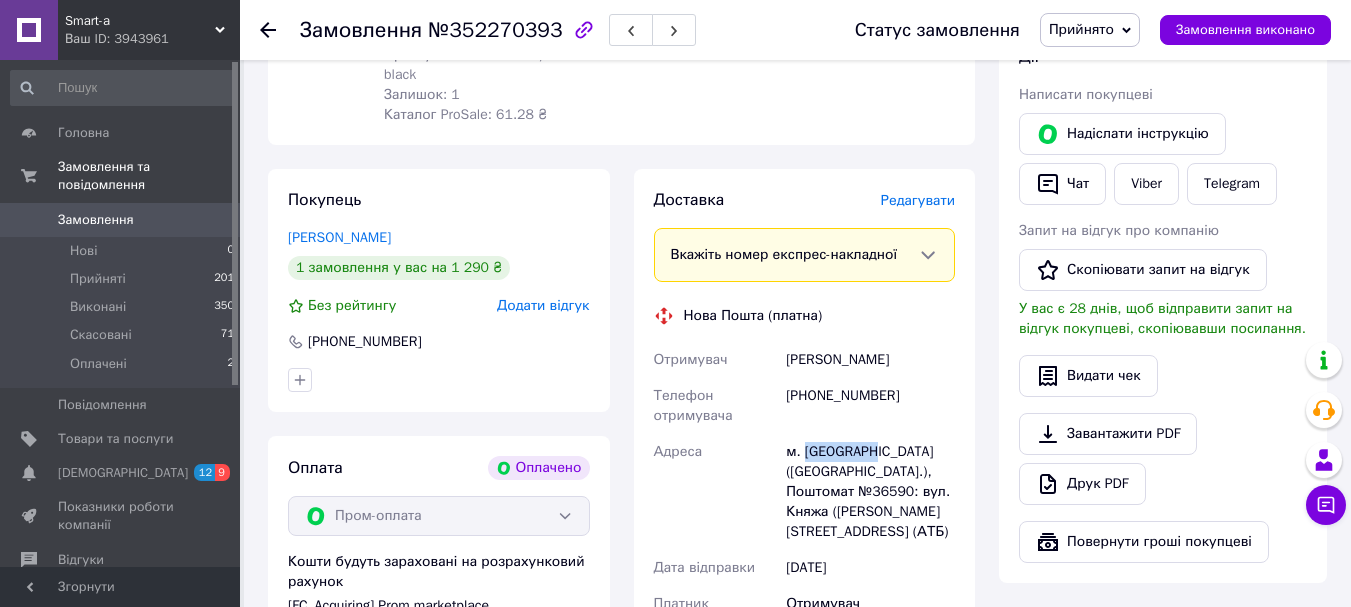 click on "м. [GEOGRAPHIC_DATA] ([GEOGRAPHIC_DATA].), Поштомат №36590: вул. Княжа ([PERSON_NAME][STREET_ADDRESS] (АТБ)" at bounding box center [870, 492] 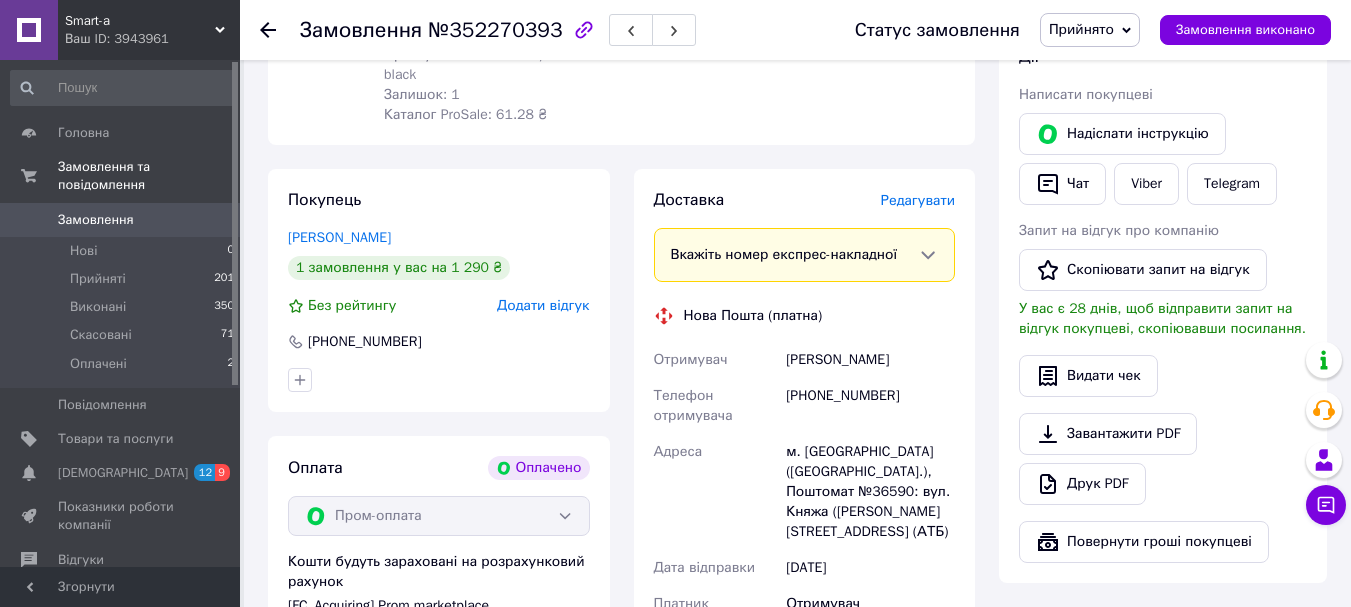 click on "м. [GEOGRAPHIC_DATA] ([GEOGRAPHIC_DATA].), Поштомат №36590: вул. Княжа ([PERSON_NAME][STREET_ADDRESS] (АТБ)" at bounding box center (870, 492) 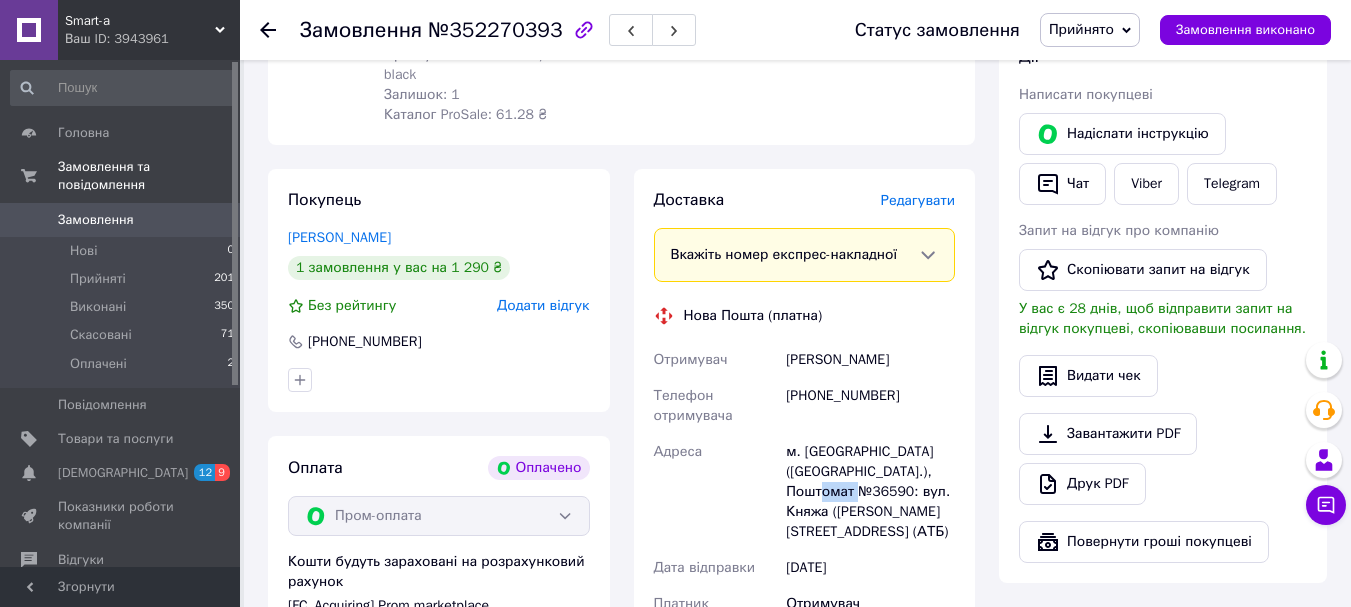 click on "м. [GEOGRAPHIC_DATA] ([GEOGRAPHIC_DATA].), Поштомат №36590: вул. Княжа ([PERSON_NAME][STREET_ADDRESS] (АТБ)" at bounding box center (870, 492) 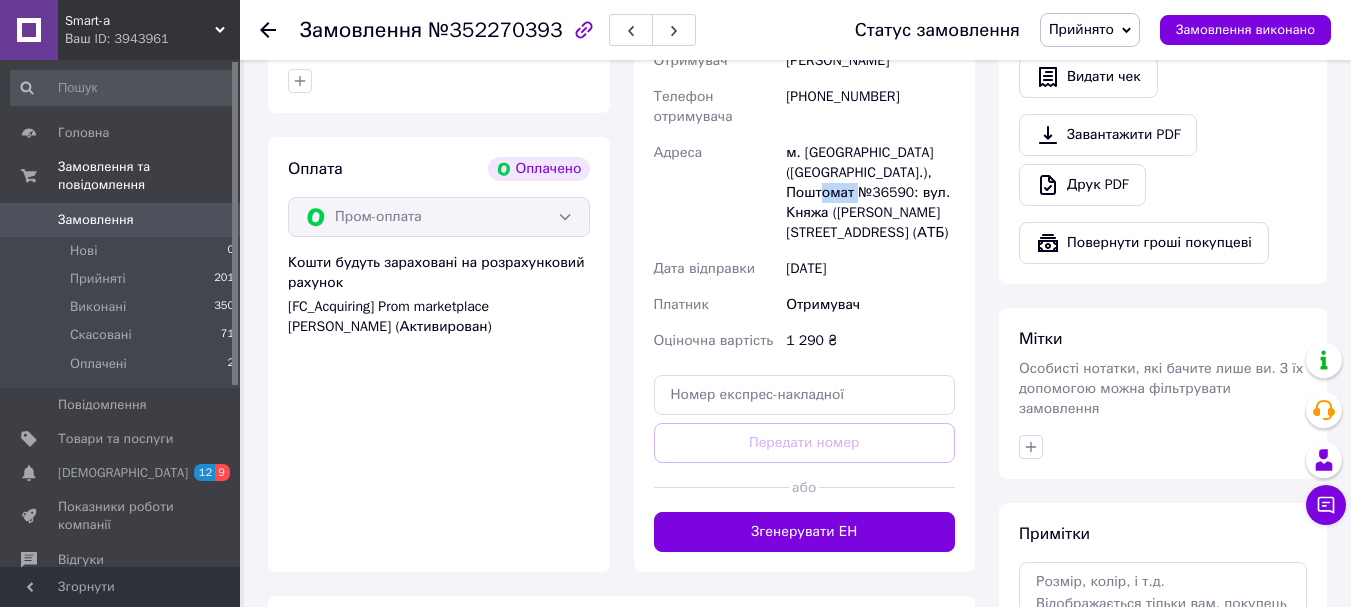 scroll, scrollTop: 700, scrollLeft: 0, axis: vertical 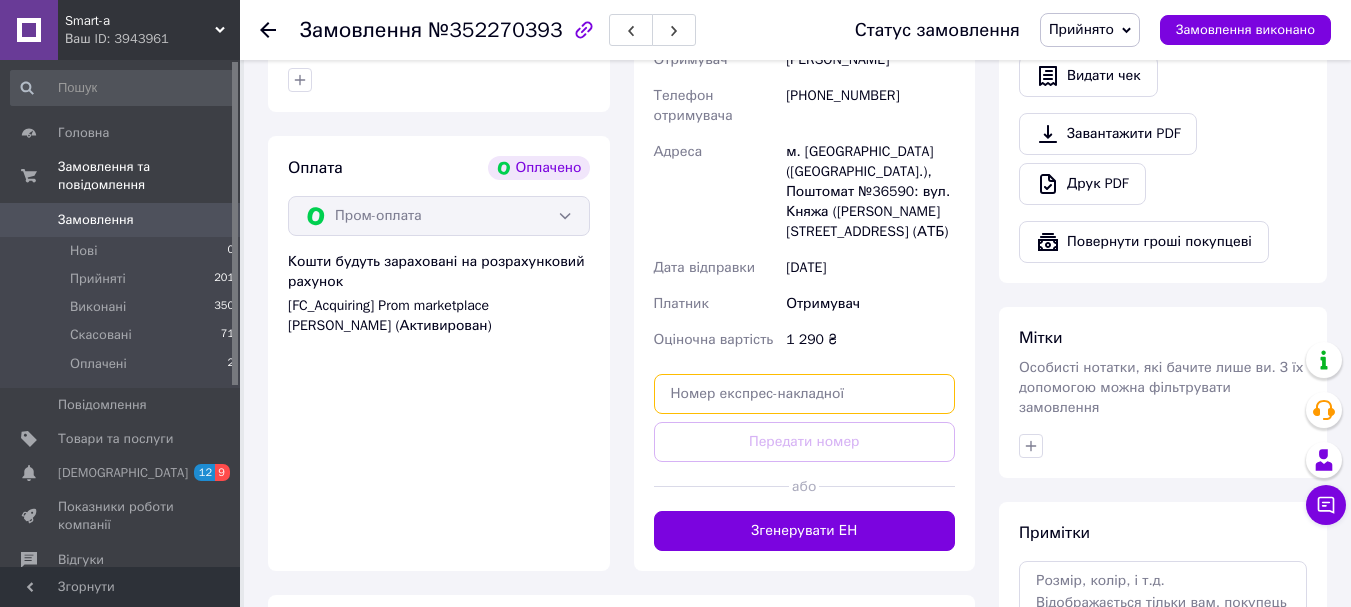 click at bounding box center (805, 394) 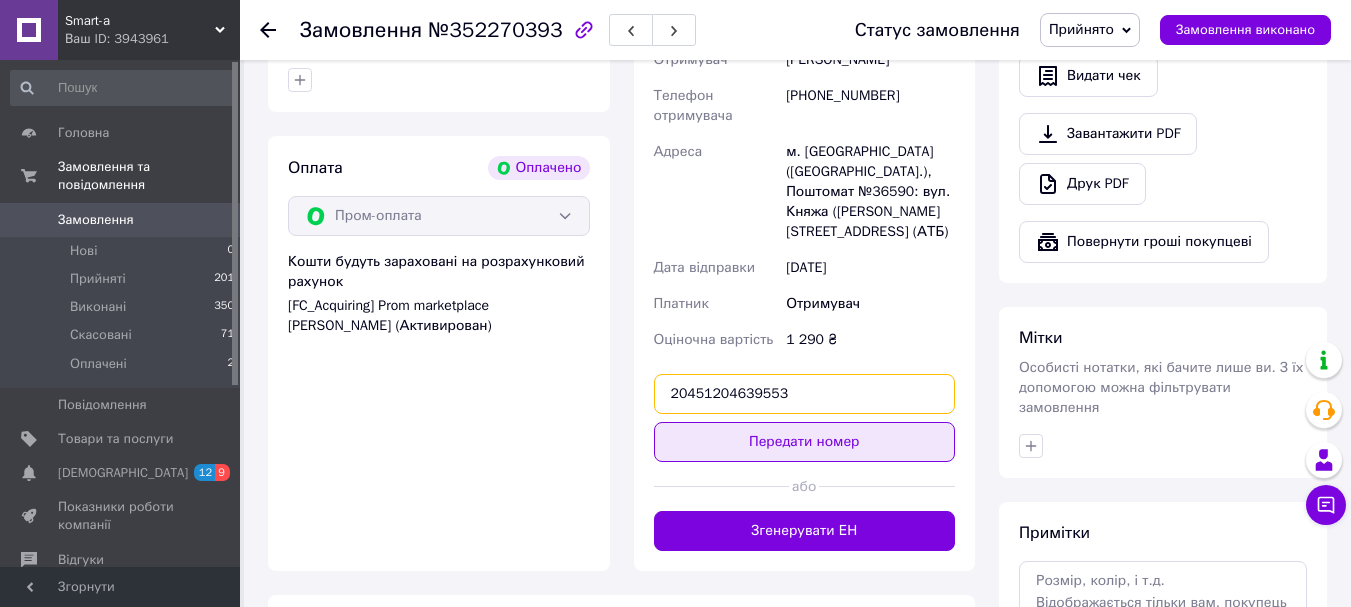 type on "20451204639553" 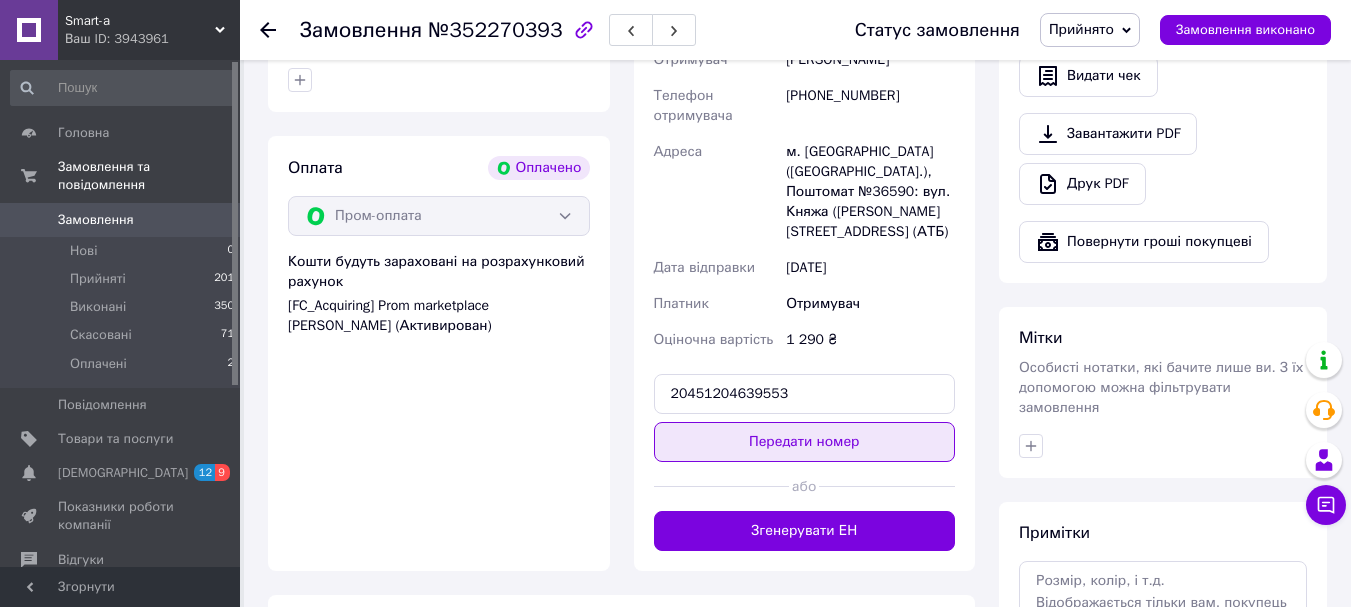 click on "Передати номер" at bounding box center (805, 442) 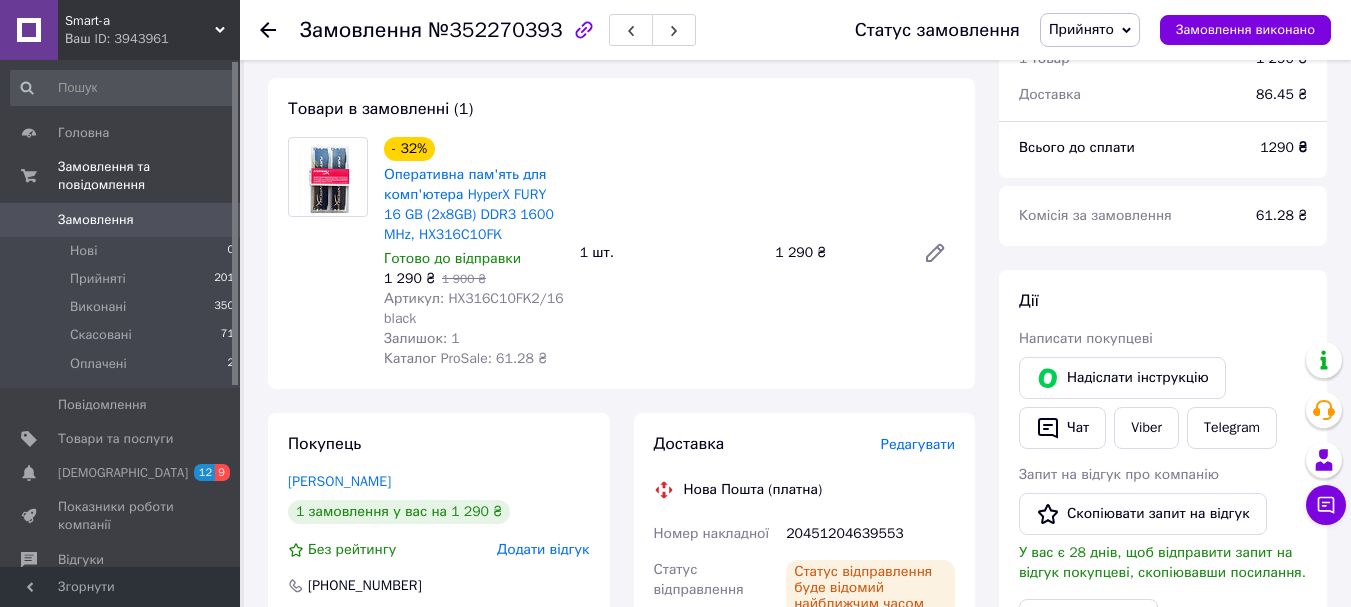 scroll, scrollTop: 0, scrollLeft: 0, axis: both 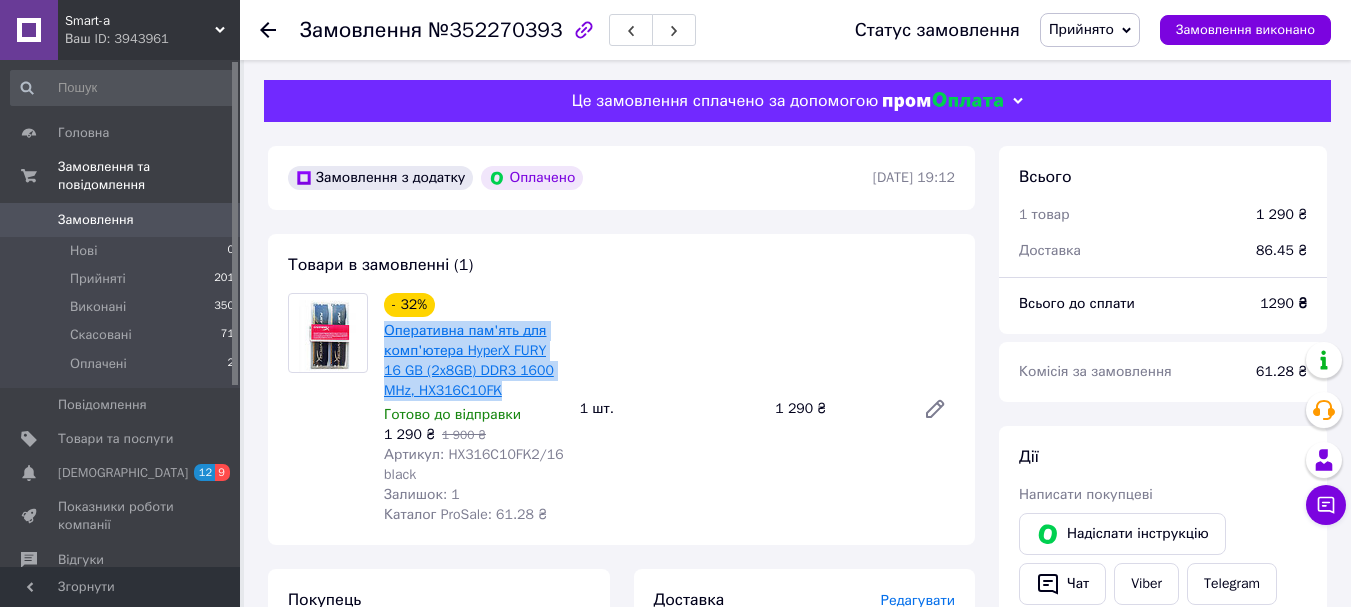 drag, startPoint x: 512, startPoint y: 391, endPoint x: 384, endPoint y: 336, distance: 139.3162 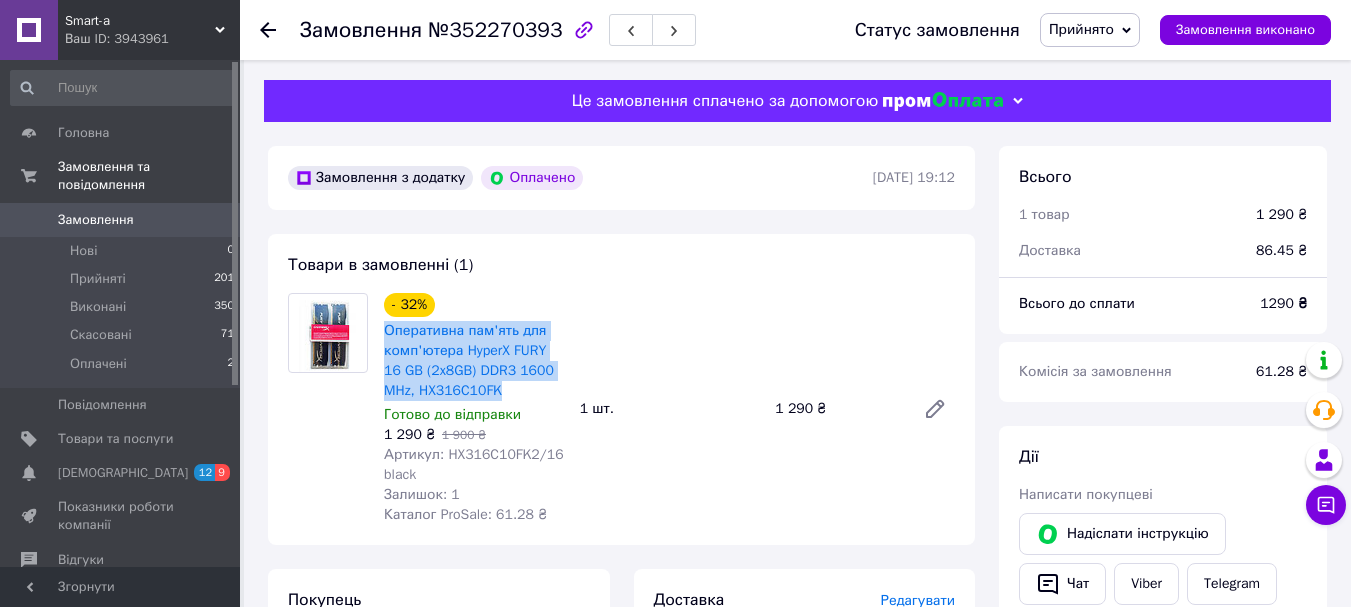 copy on "Оперативна пам'ять для комп'ютера HyperX FURY 16 GB (2x8GB) DDR3 1600 MHz, HX316C10FK" 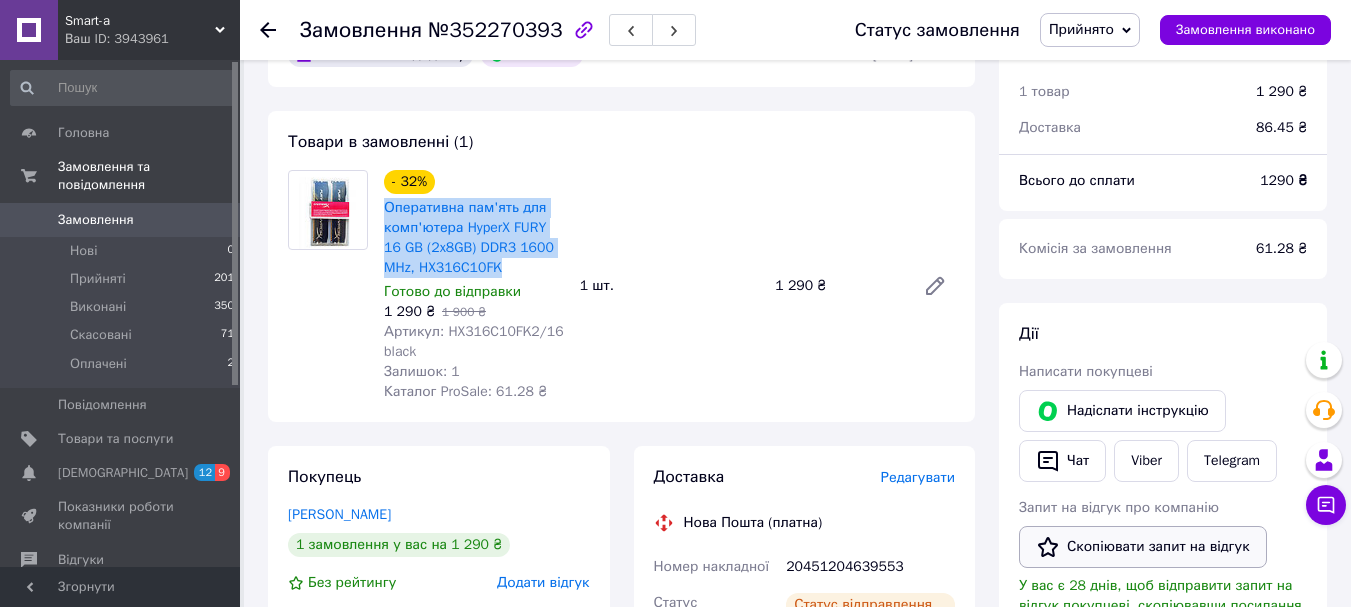 scroll, scrollTop: 200, scrollLeft: 0, axis: vertical 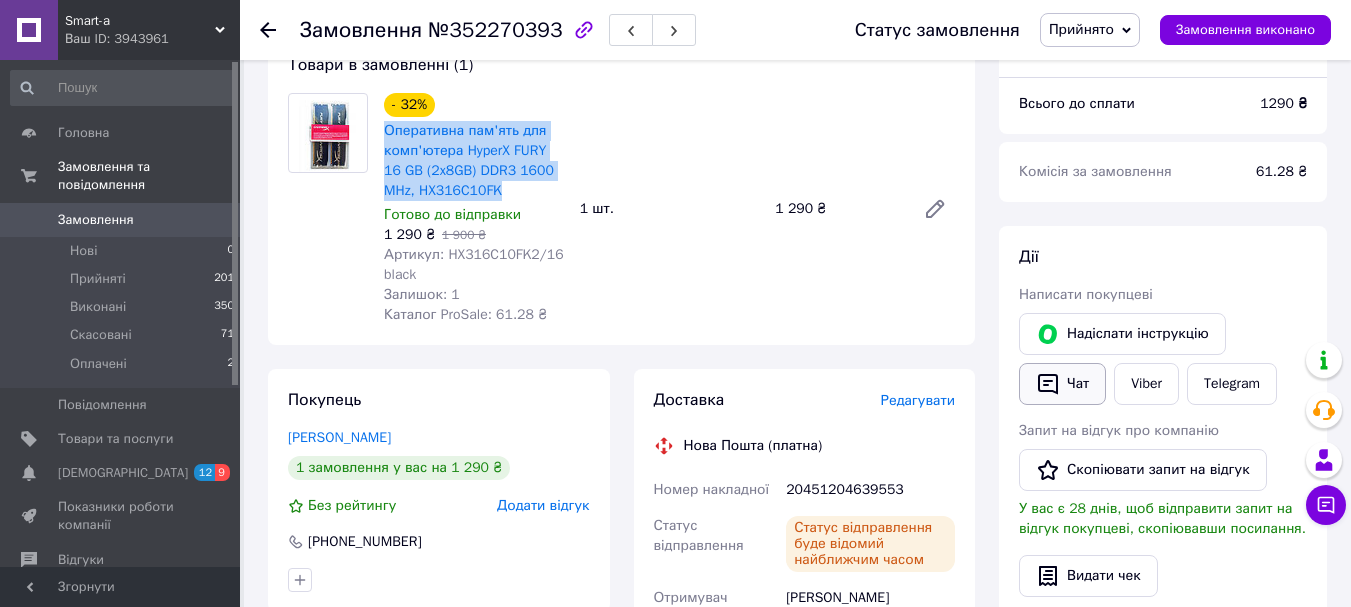 click on "Чат" at bounding box center [1062, 384] 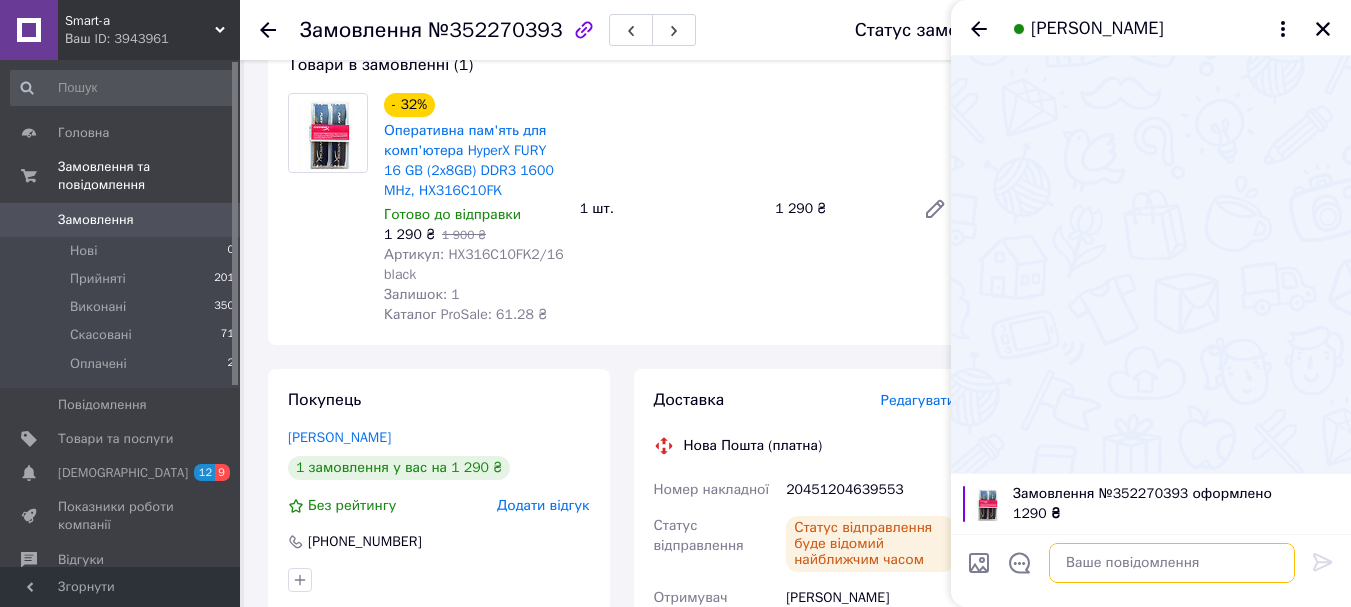 click at bounding box center [1172, 563] 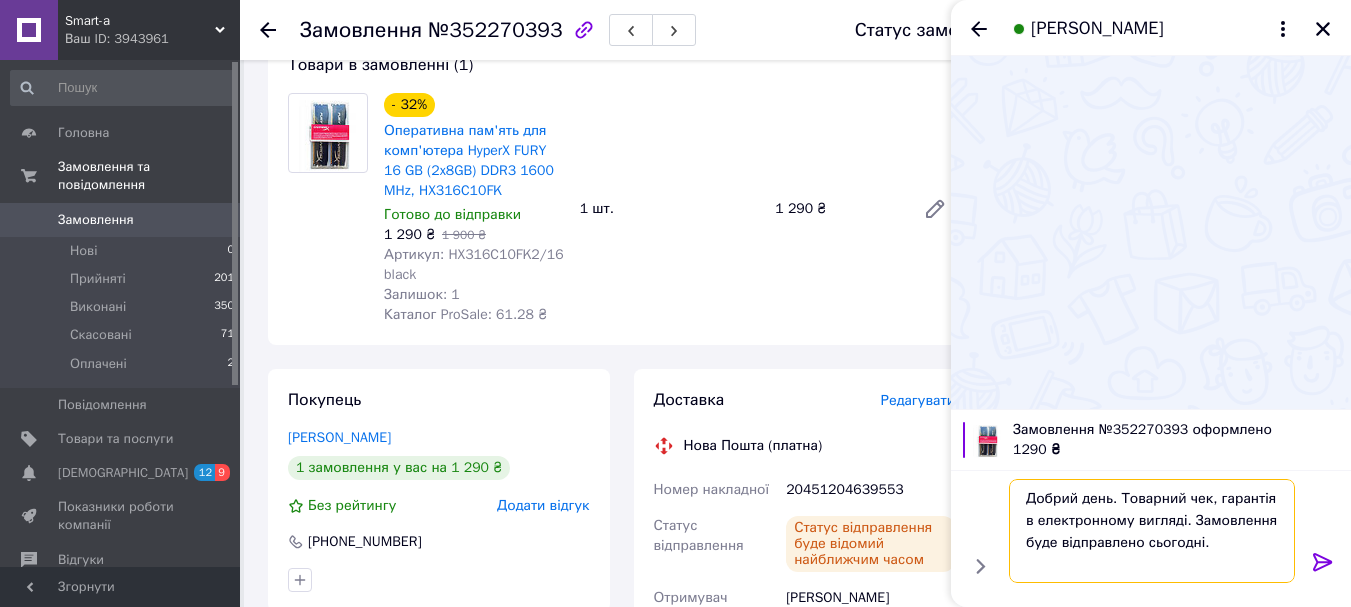 click on "Добрий день. Товарний чек, гарантія в електронному вигляді. Замовлення буде відправлено сьогодні." at bounding box center (1152, 531) 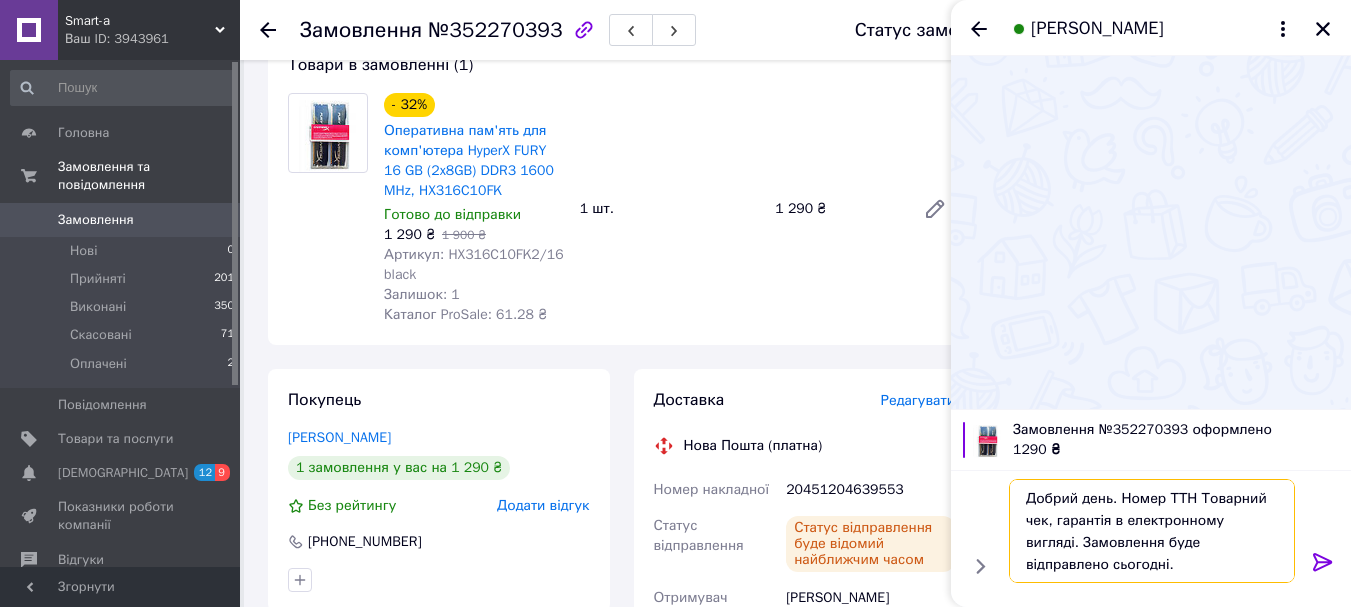 paste on "20451204639553" 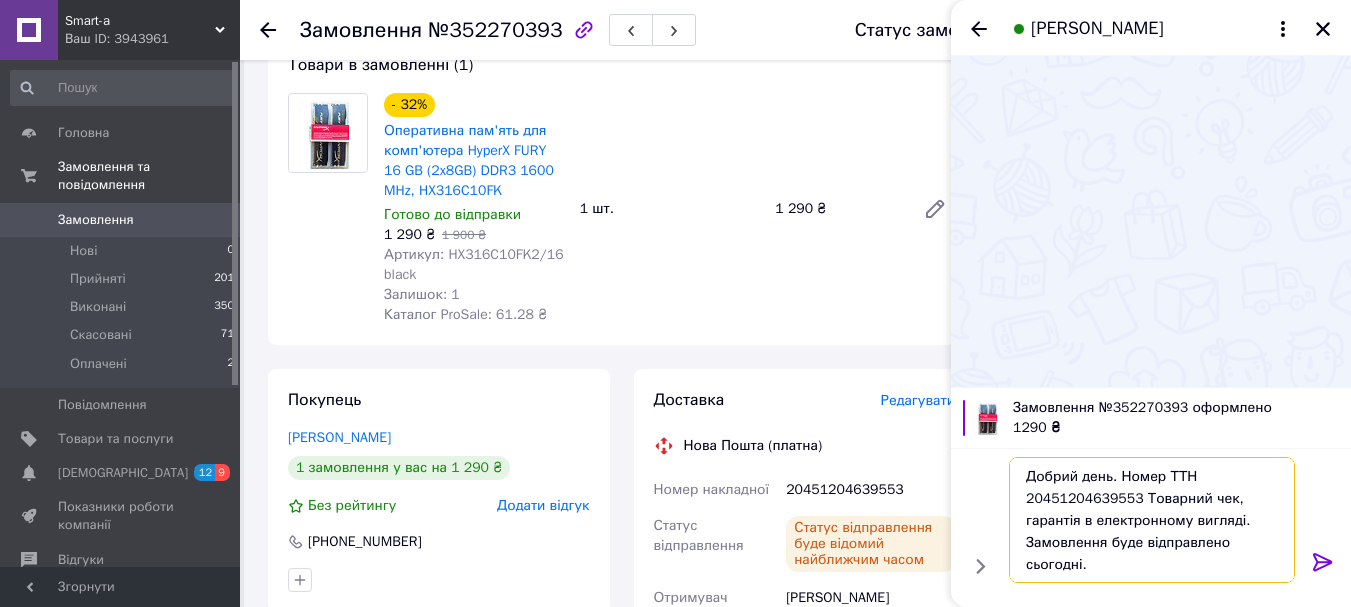 type on "Добрий день. Номер ТТН 20451204639553 Товарний чек, гарантія в електронному вигляді. Замовлення буде відправлено сьогодні." 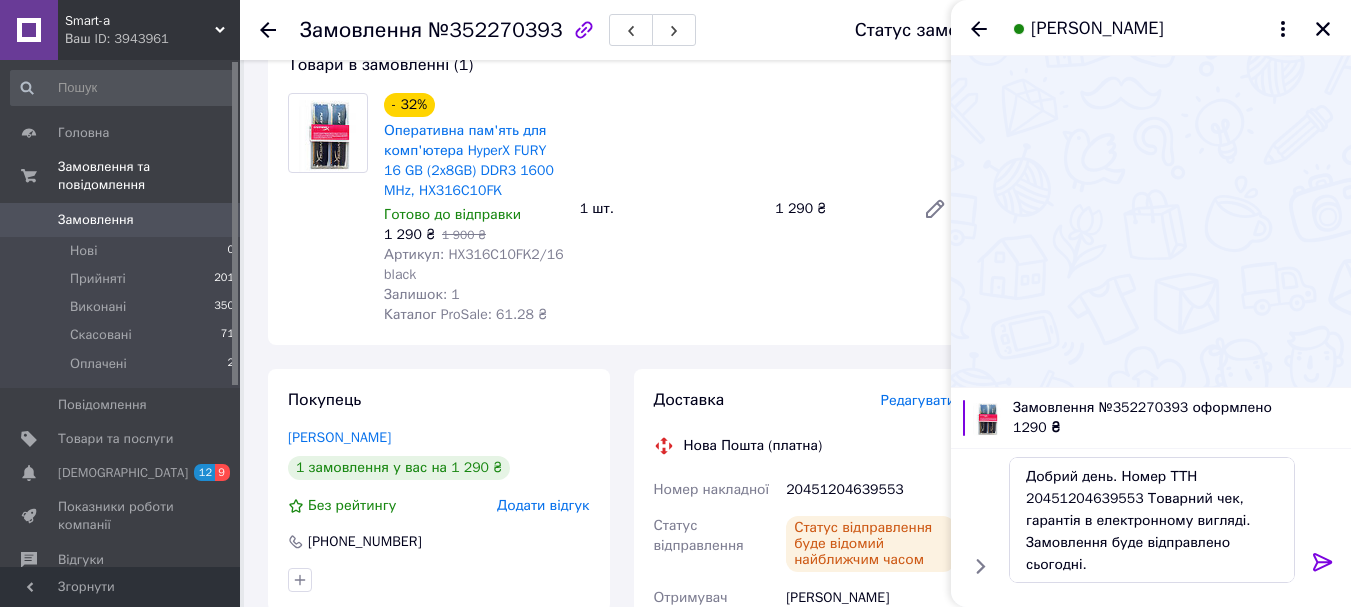 click 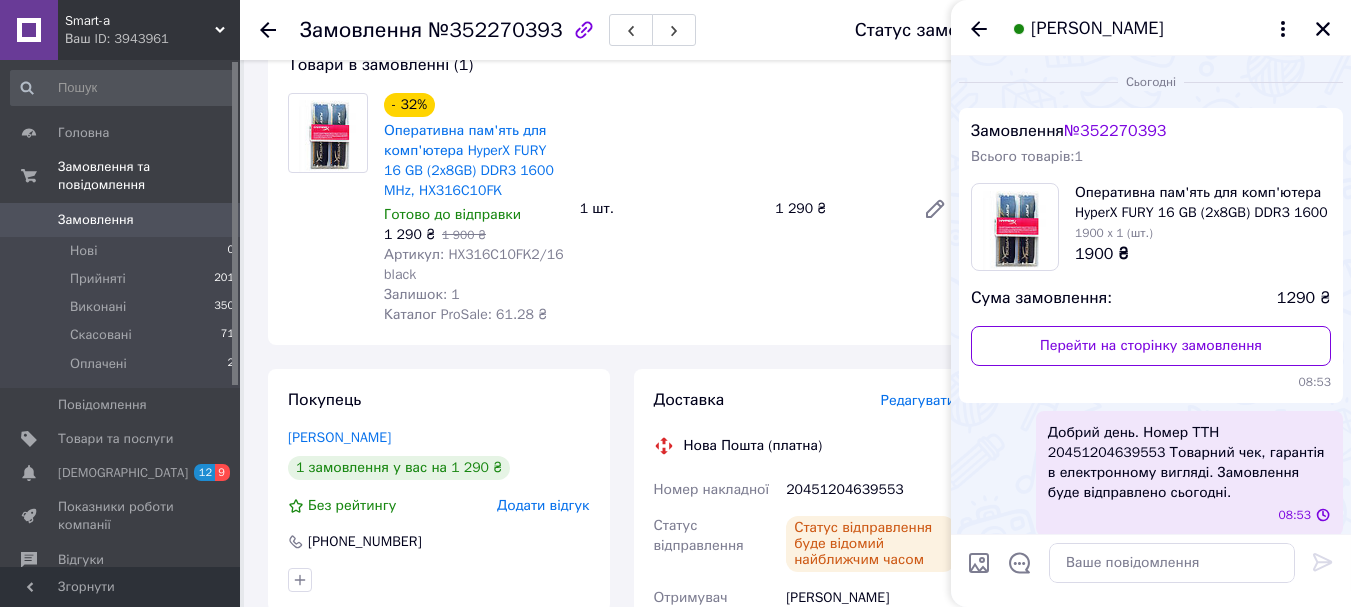 scroll, scrollTop: 10, scrollLeft: 0, axis: vertical 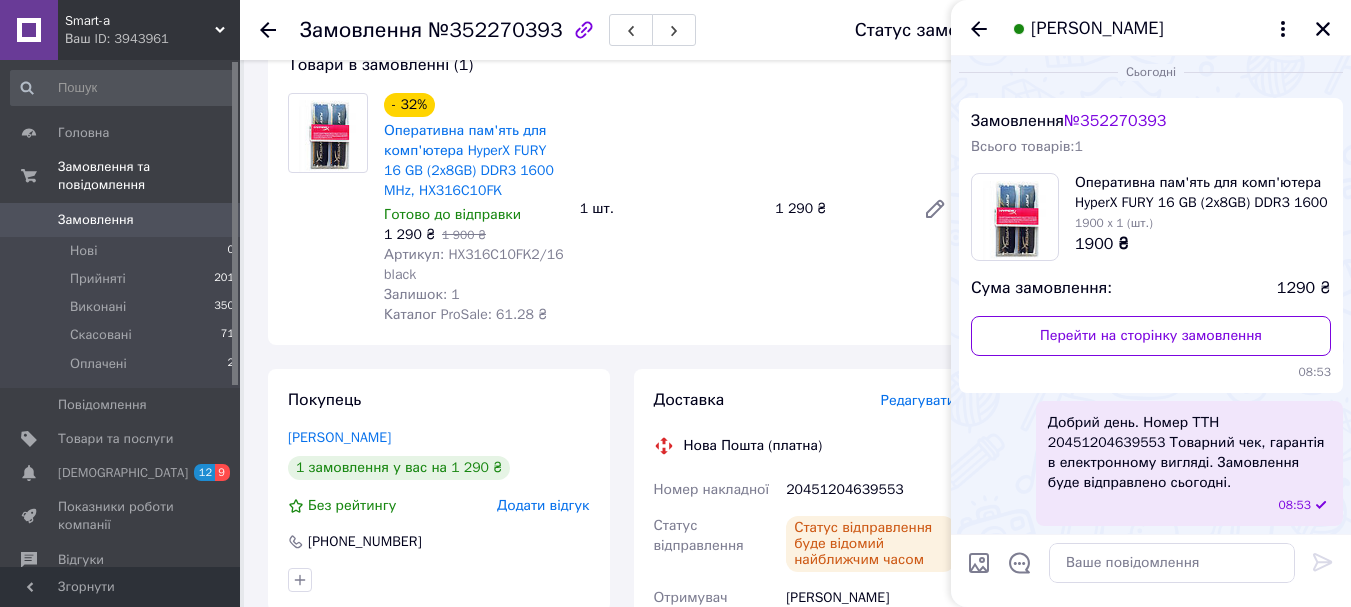 click at bounding box center (979, 563) 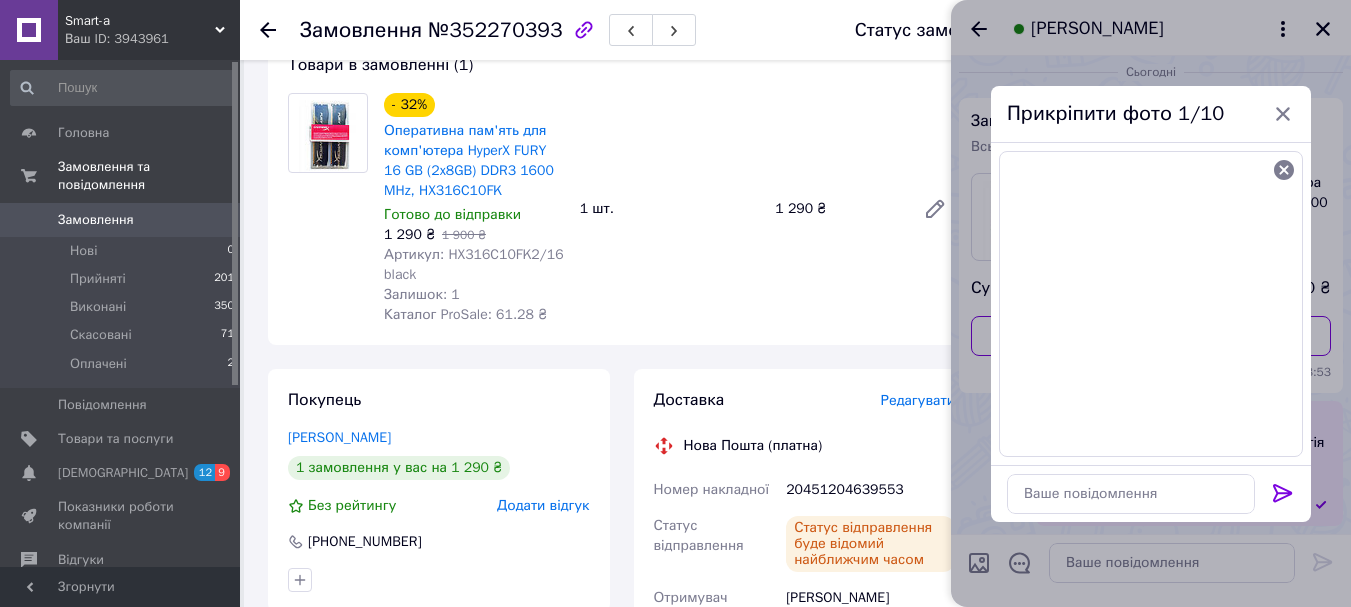 click 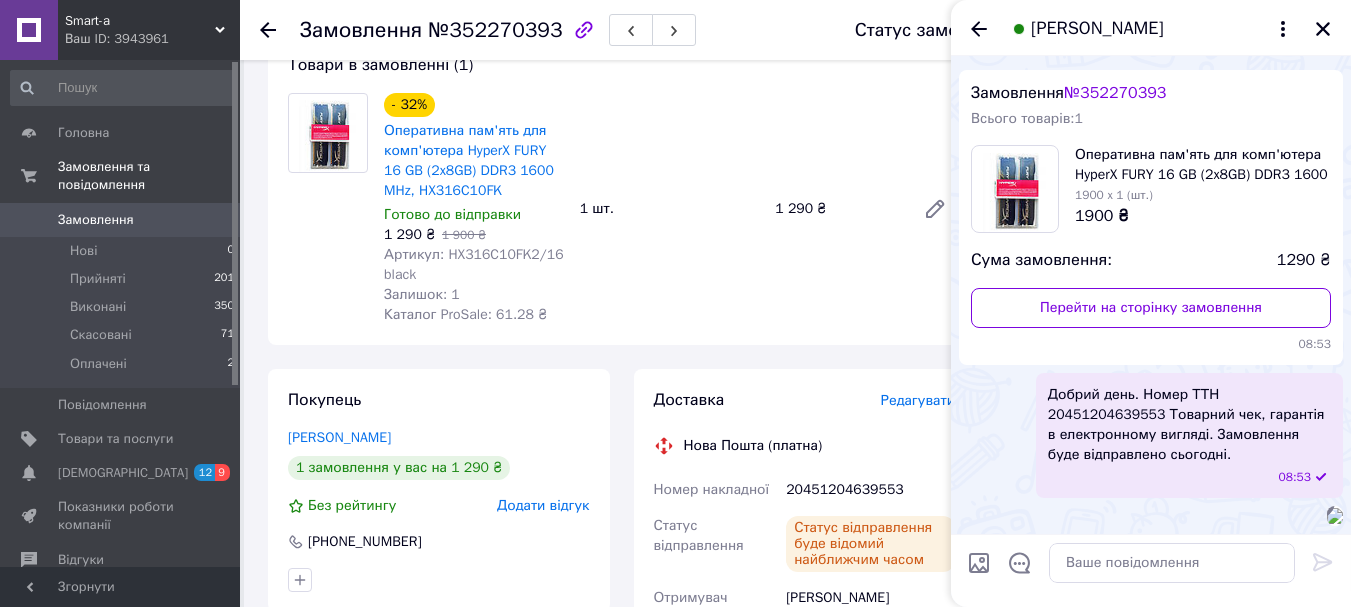 scroll, scrollTop: 318, scrollLeft: 0, axis: vertical 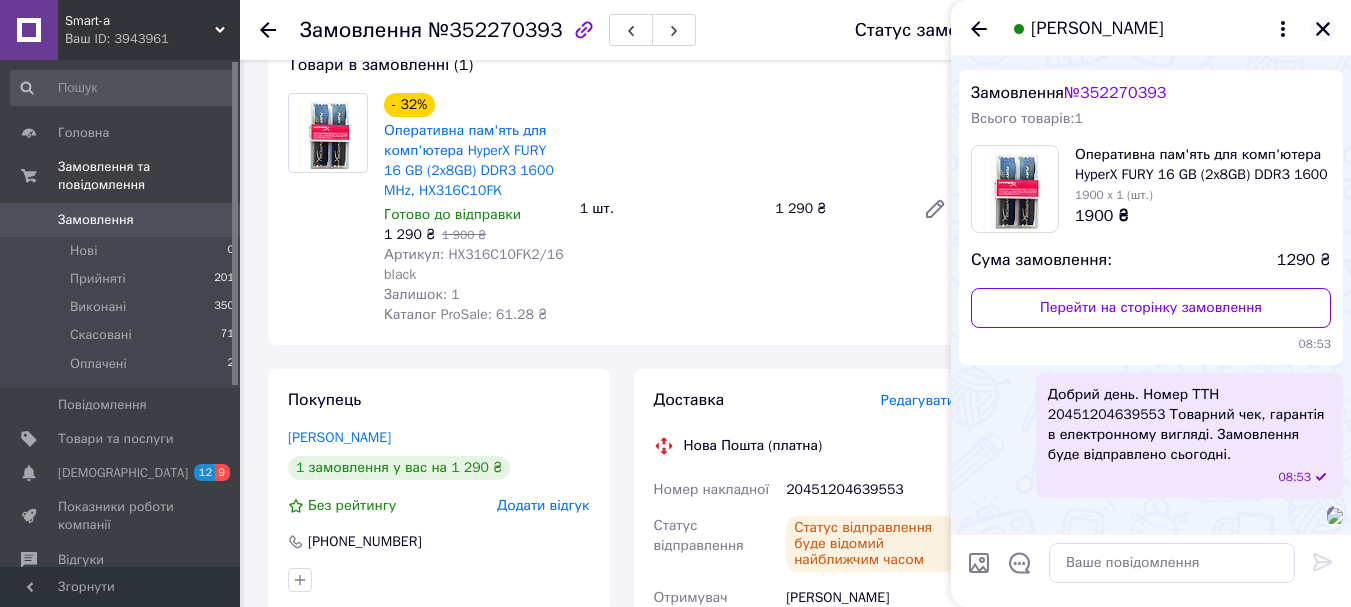 click 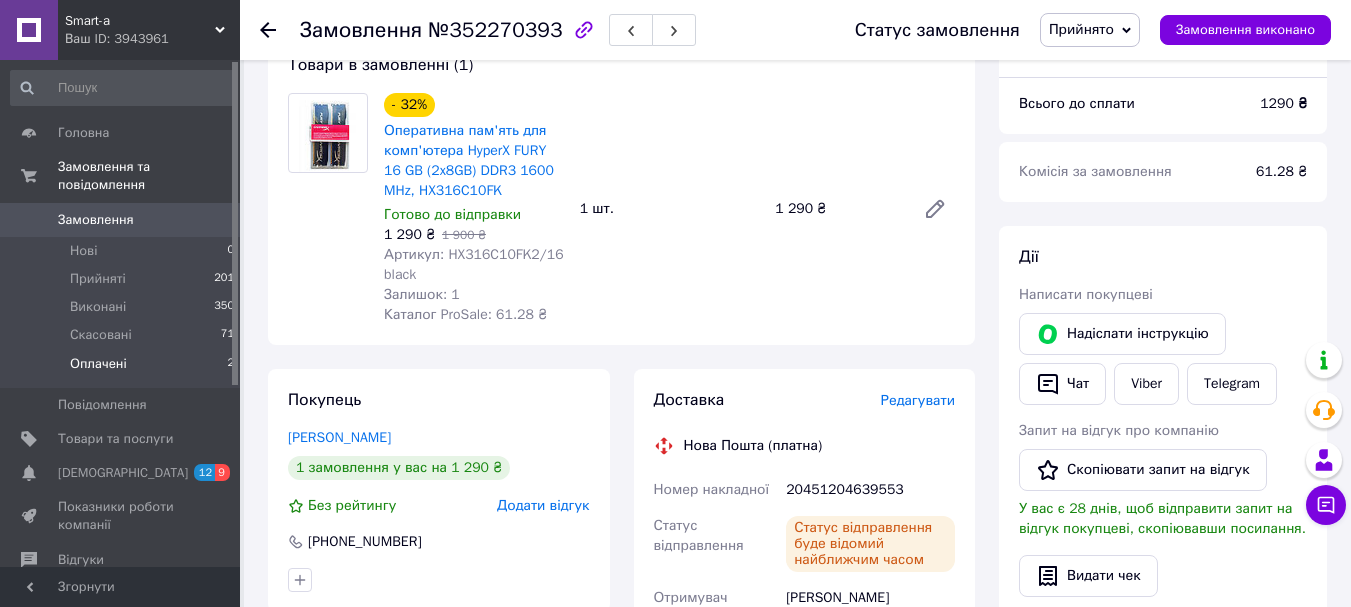 click on "Оплачені" at bounding box center [98, 364] 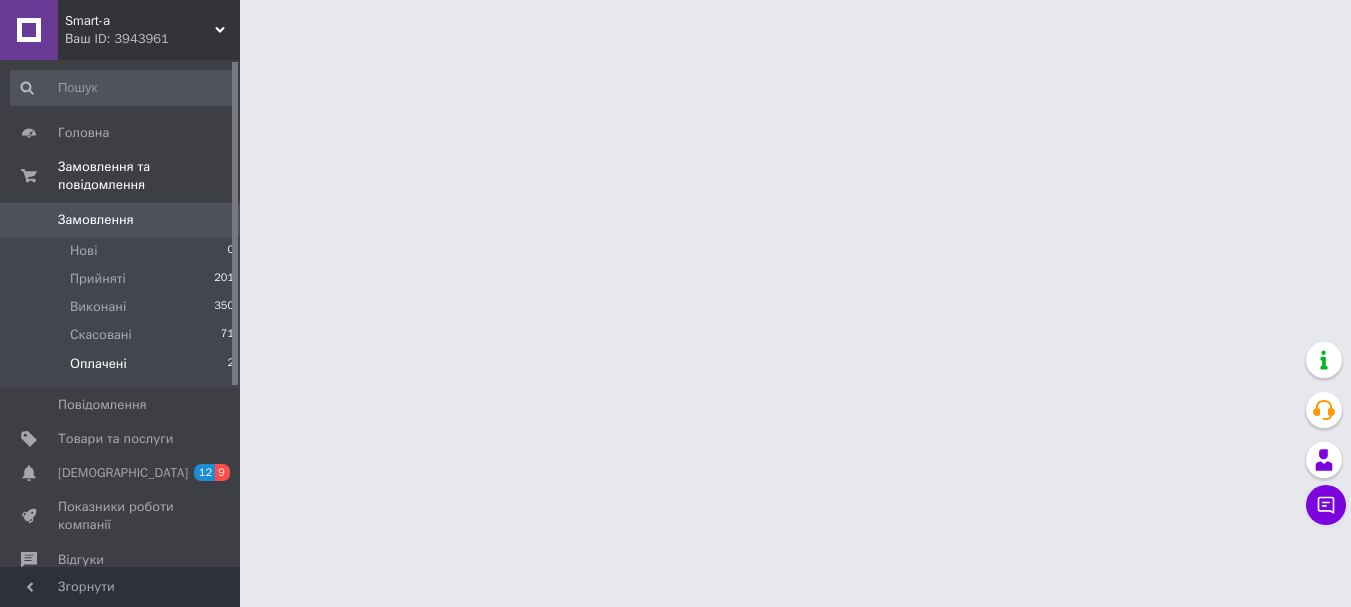 scroll, scrollTop: 0, scrollLeft: 0, axis: both 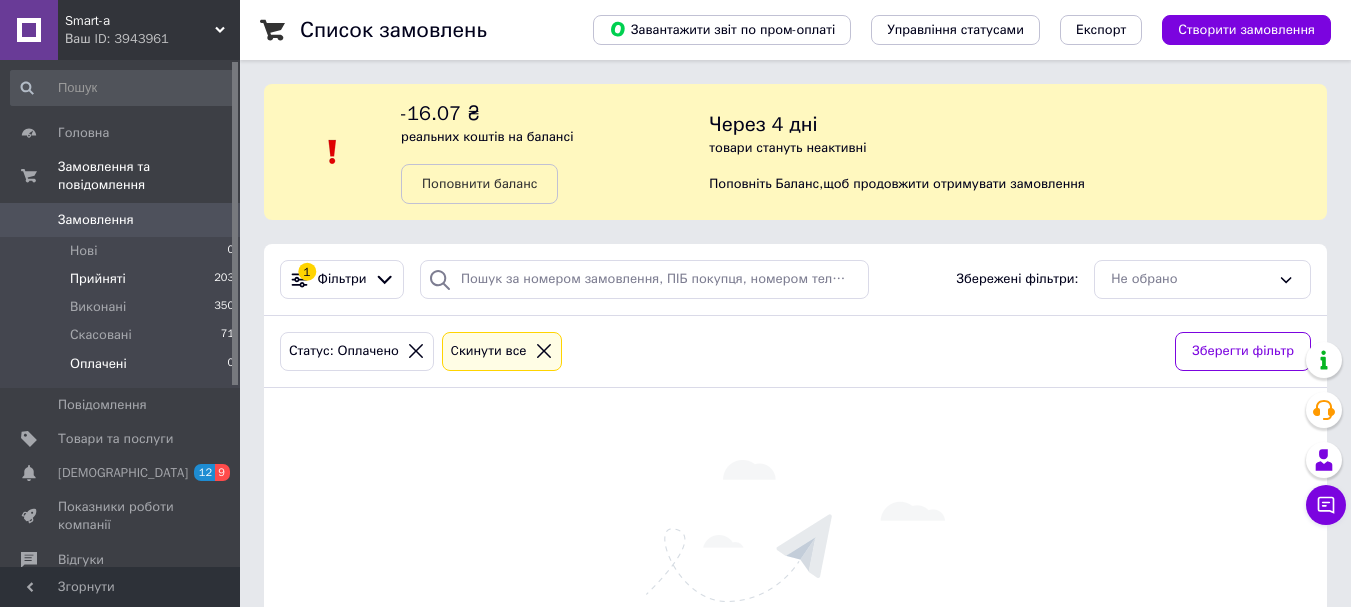 click on "Прийняті" at bounding box center [98, 279] 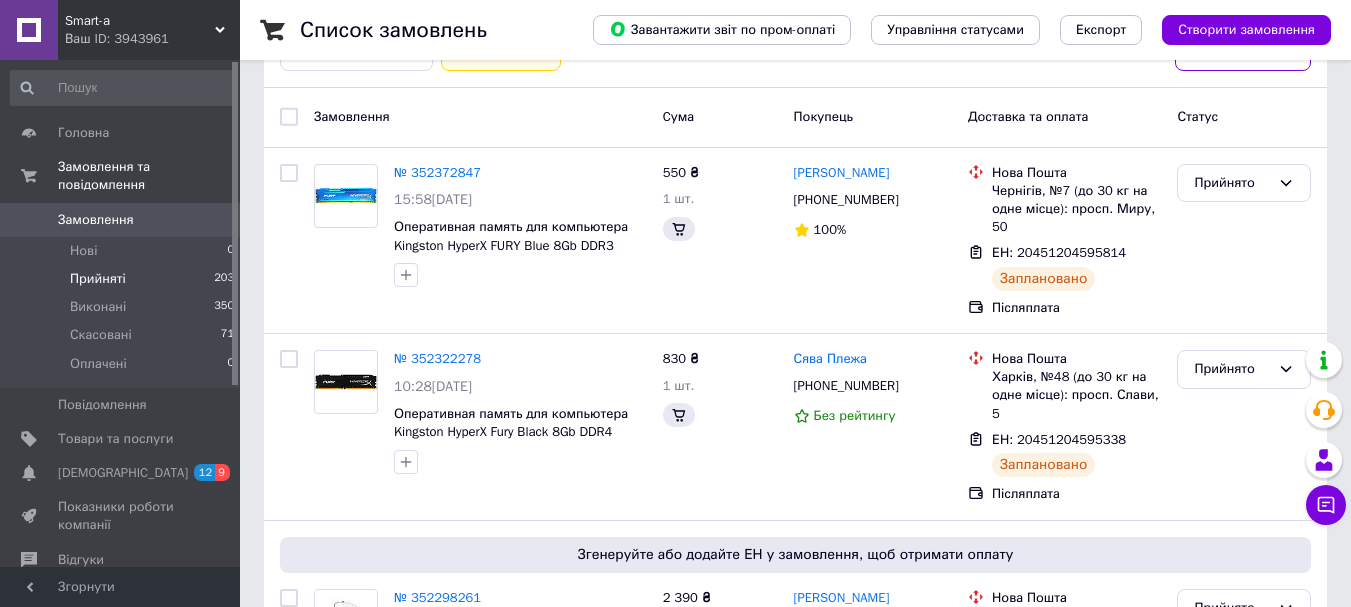 scroll, scrollTop: 0, scrollLeft: 0, axis: both 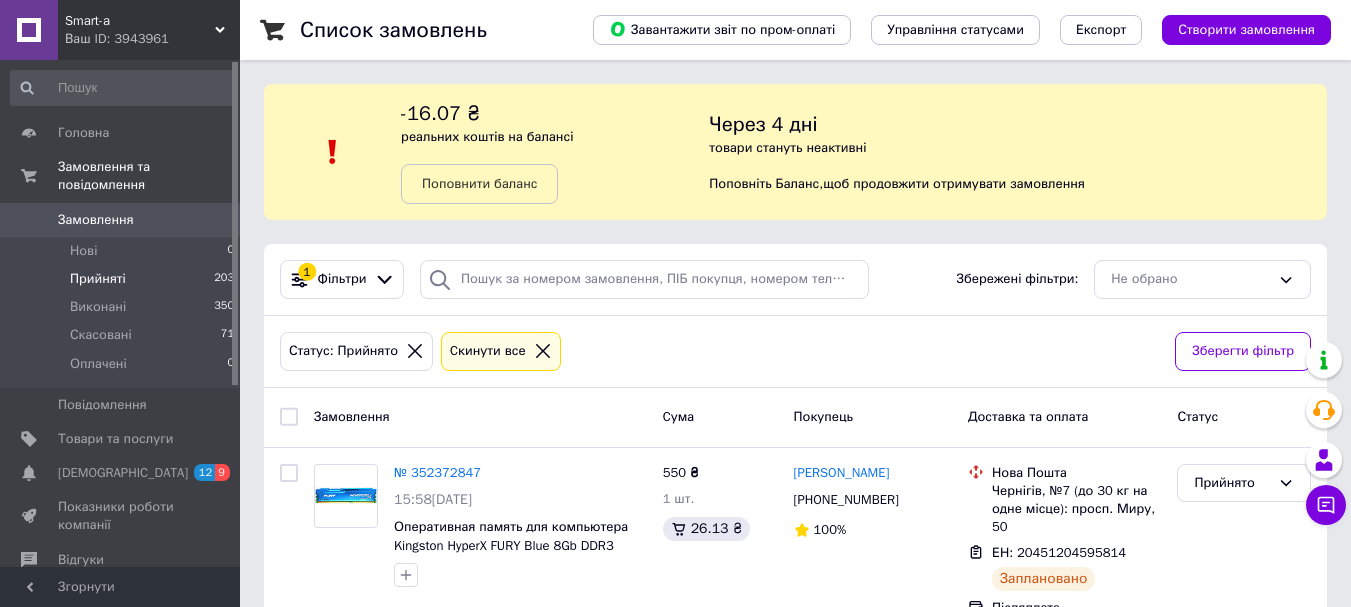 click on "Прийняті" at bounding box center (98, 279) 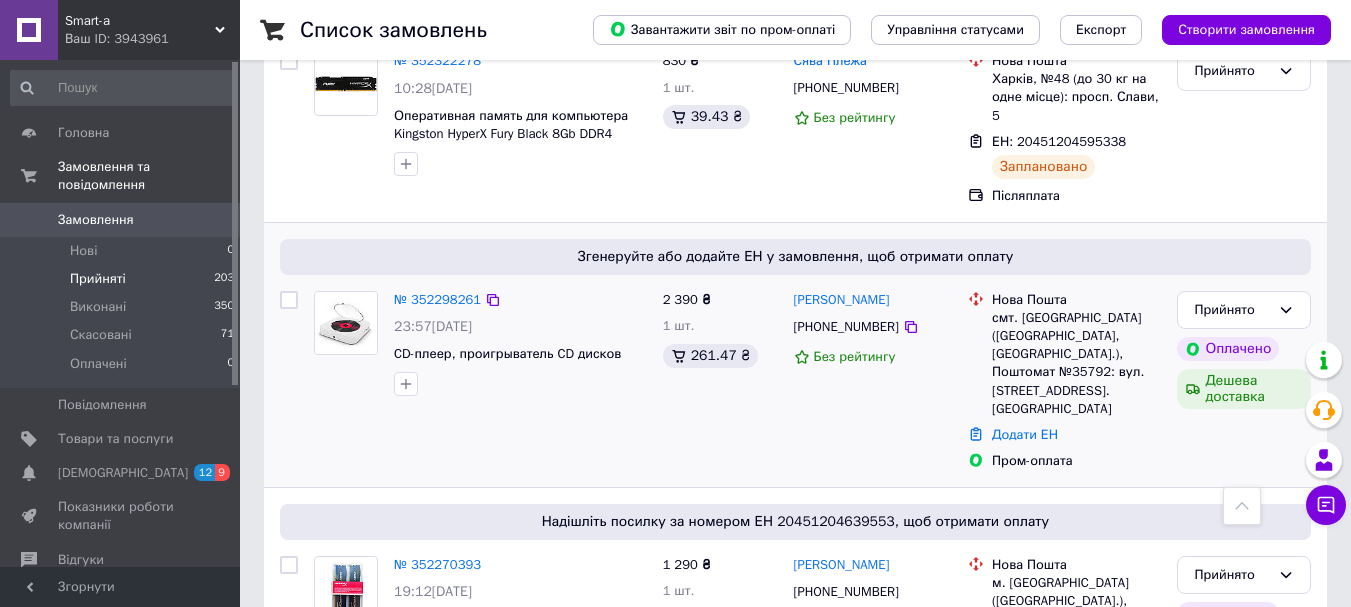scroll, scrollTop: 600, scrollLeft: 0, axis: vertical 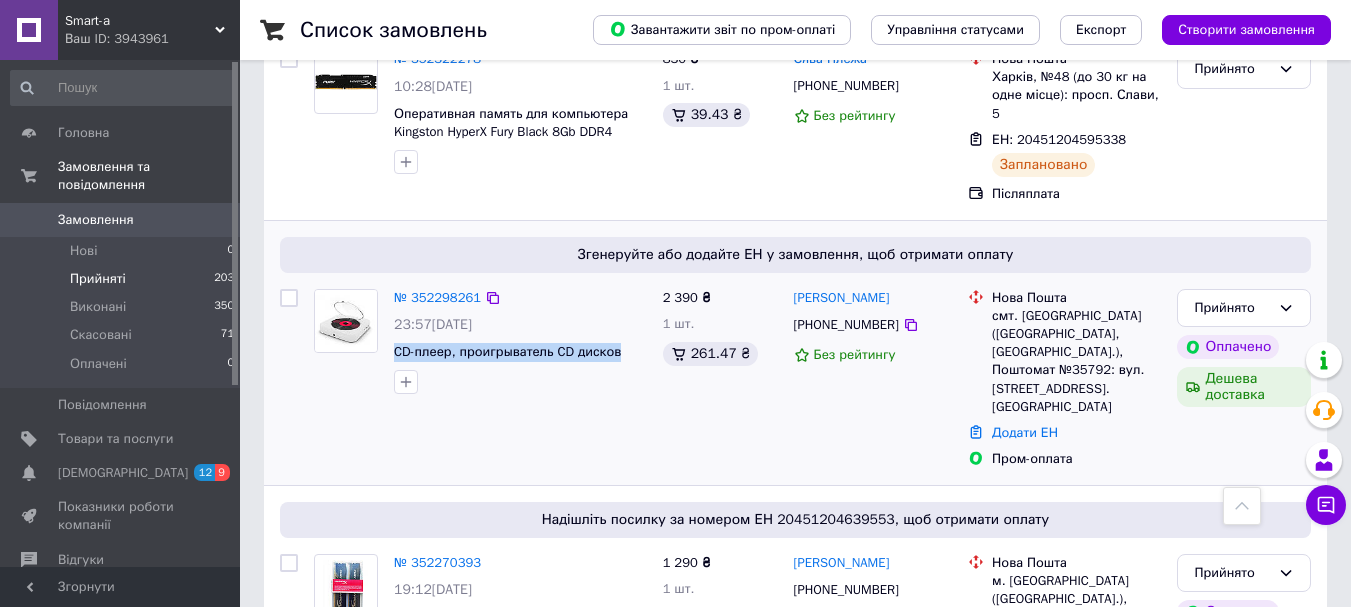 drag, startPoint x: 394, startPoint y: 336, endPoint x: 619, endPoint y: 336, distance: 225 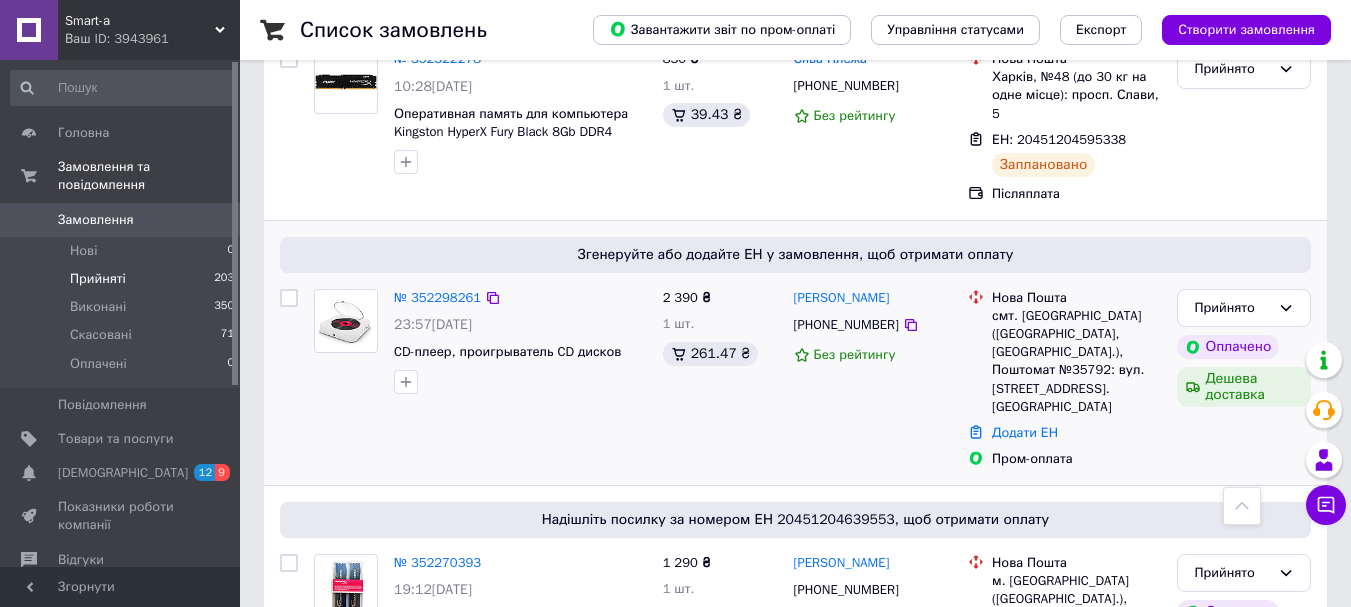 click on "смт. [GEOGRAPHIC_DATA] ([GEOGRAPHIC_DATA], [GEOGRAPHIC_DATA].), Поштомат №35792: вул. [STREET_ADDRESS]. [GEOGRAPHIC_DATA]" at bounding box center (1076, 361) 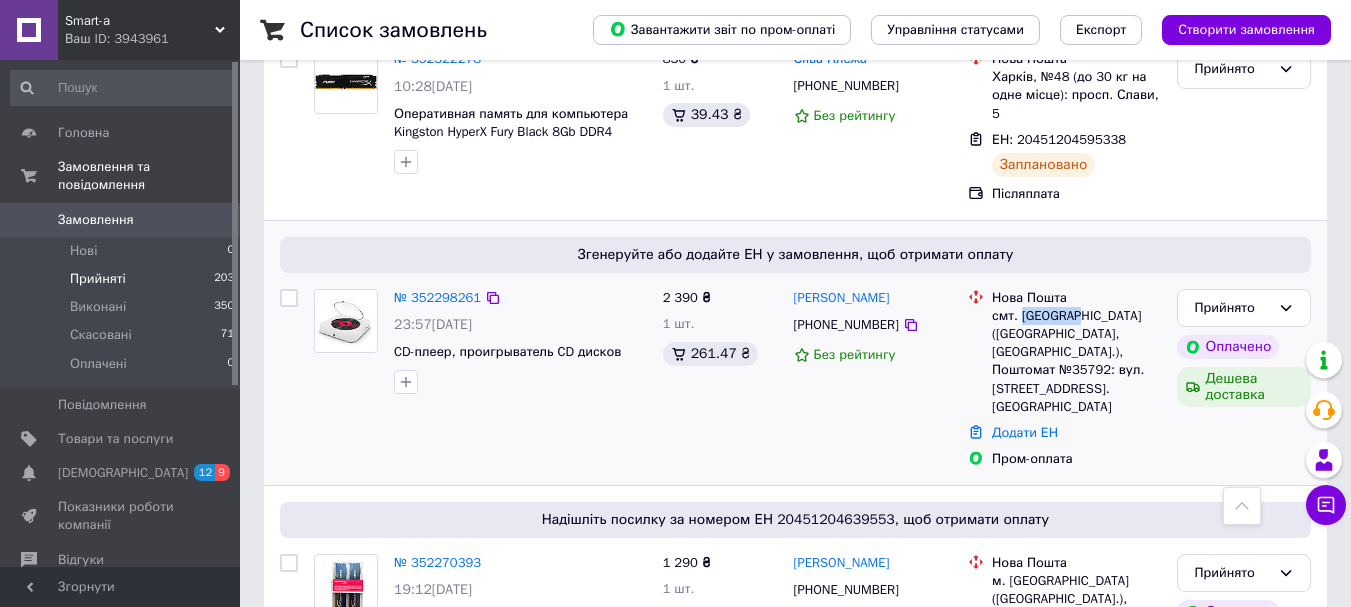 click on "смт. [GEOGRAPHIC_DATA] ([GEOGRAPHIC_DATA], [GEOGRAPHIC_DATA].), Поштомат №35792: вул. [STREET_ADDRESS]. [GEOGRAPHIC_DATA]" at bounding box center (1076, 361) 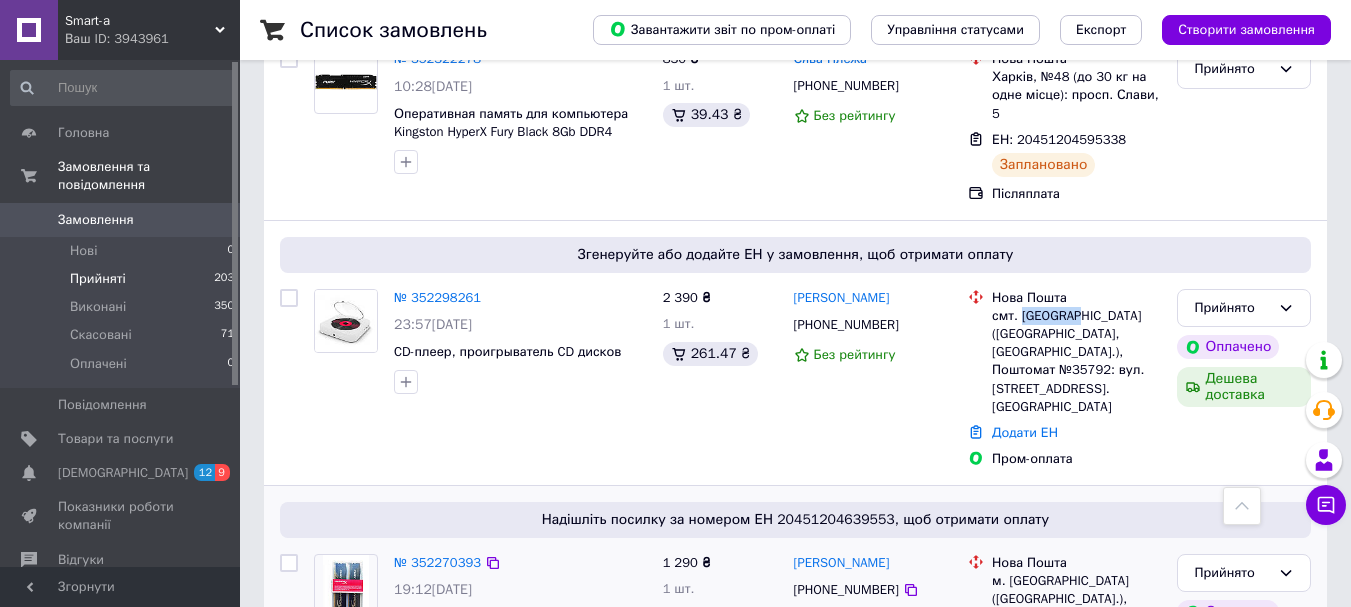 copy on "Рокитне" 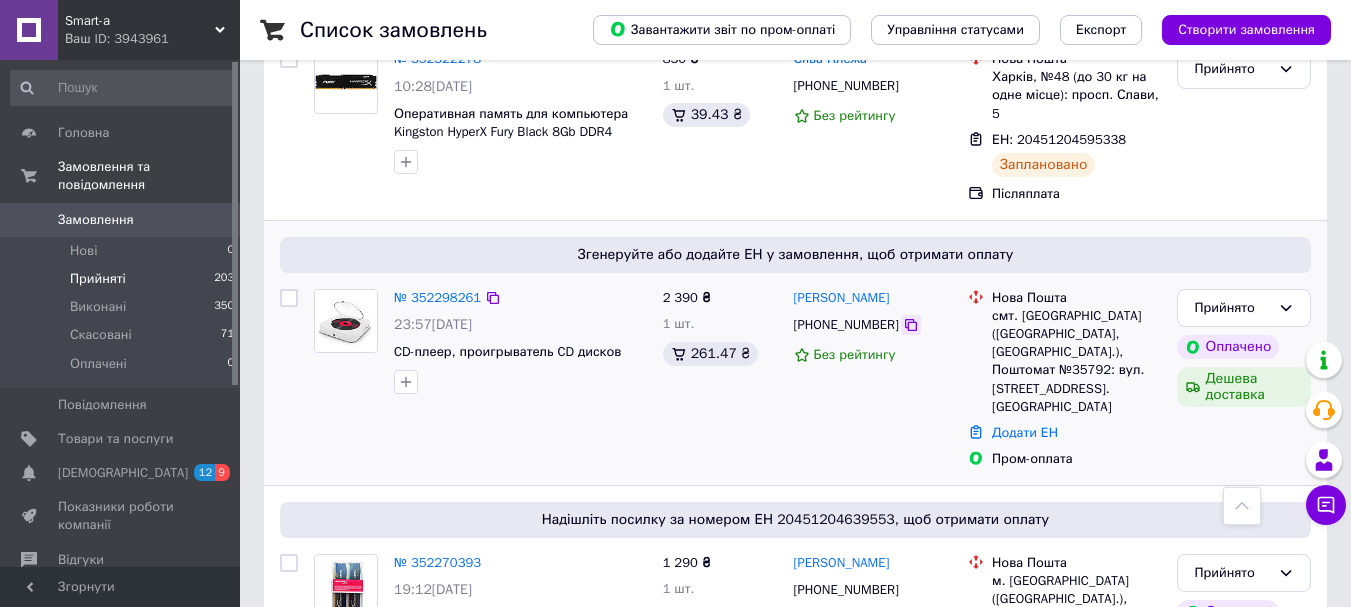 click 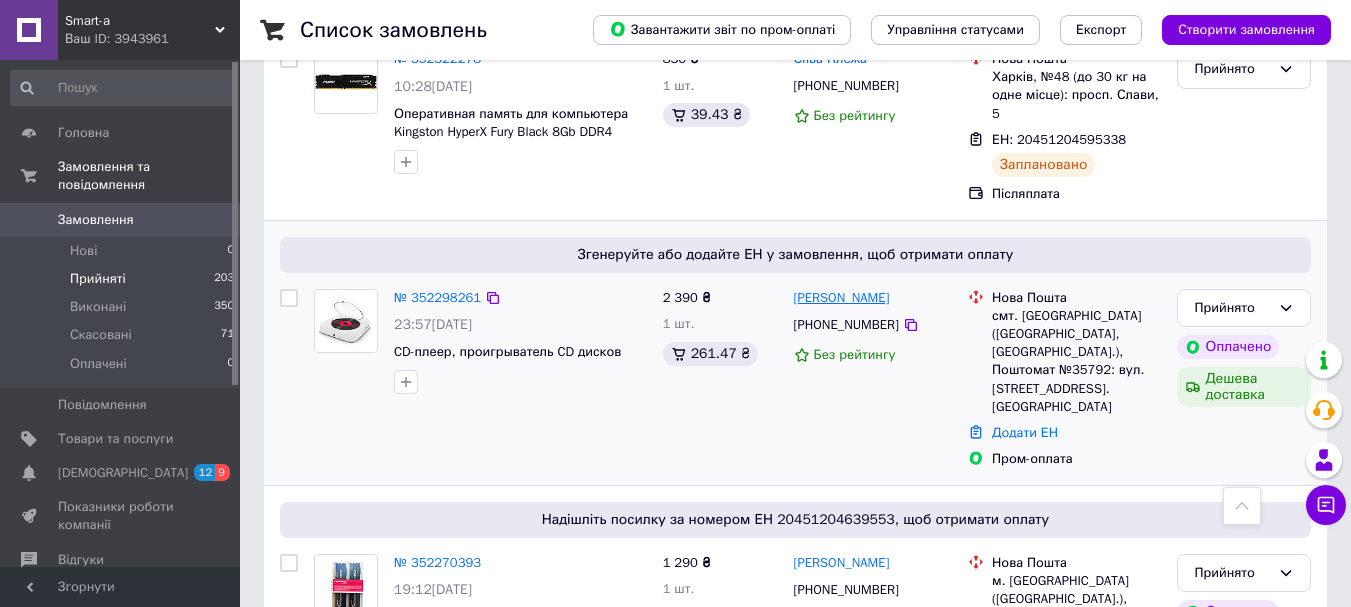 drag, startPoint x: 913, startPoint y: 278, endPoint x: 851, endPoint y: 274, distance: 62.1289 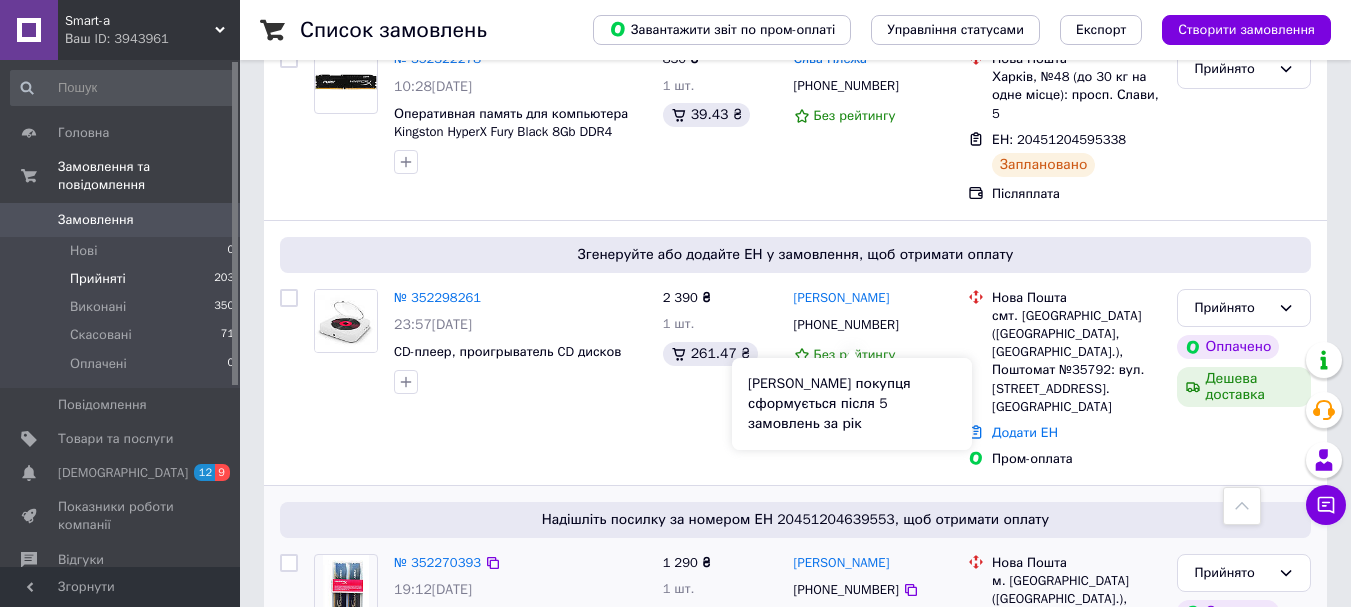 copy on "[PERSON_NAME]" 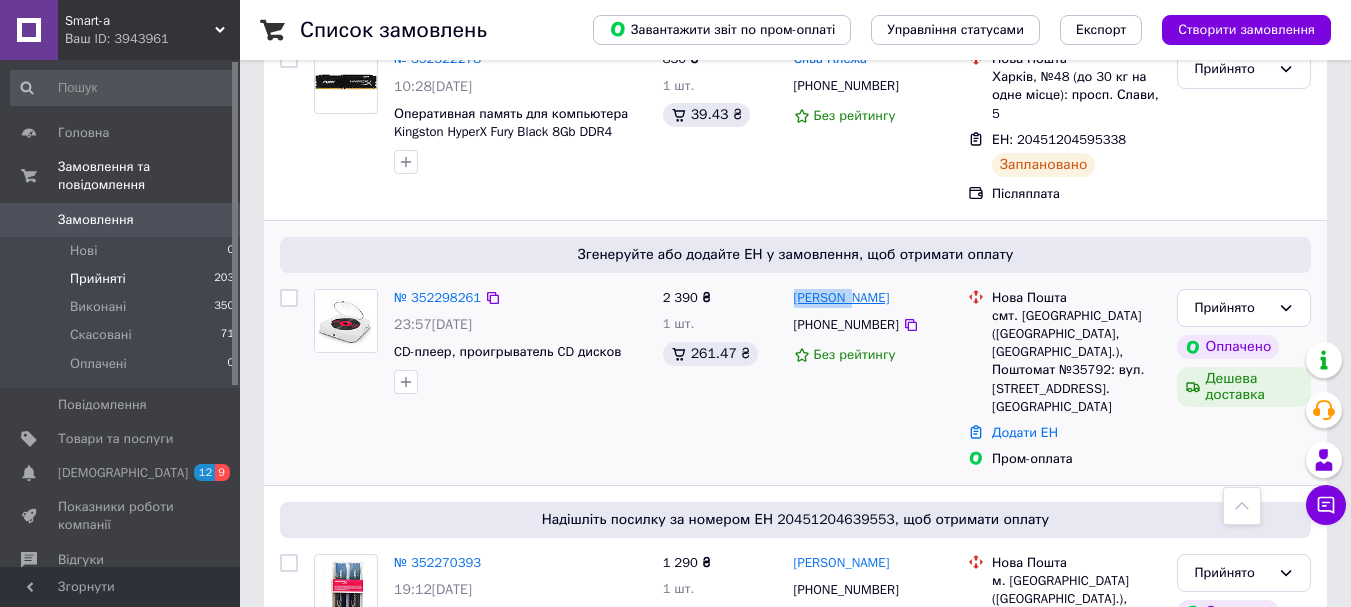 drag, startPoint x: 792, startPoint y: 263, endPoint x: 844, endPoint y: 277, distance: 53.851646 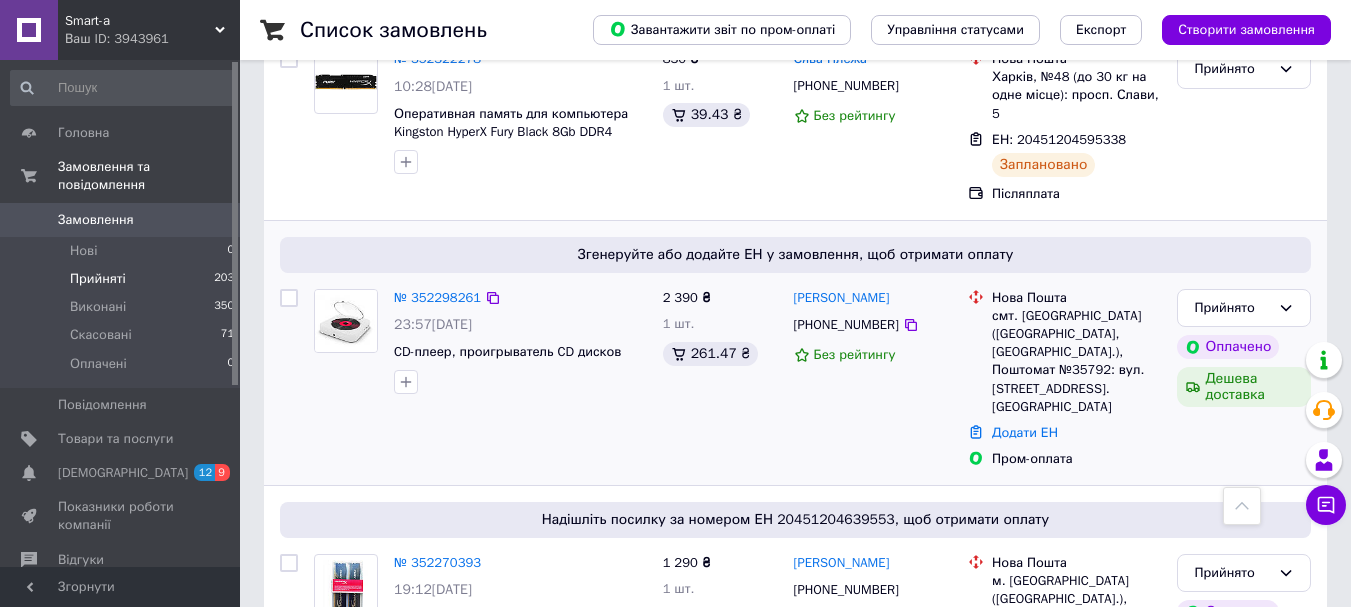 click on "смт. [GEOGRAPHIC_DATA] ([GEOGRAPHIC_DATA], [GEOGRAPHIC_DATA].), Поштомат №35792: вул. [STREET_ADDRESS]. [GEOGRAPHIC_DATA]" at bounding box center (1076, 361) 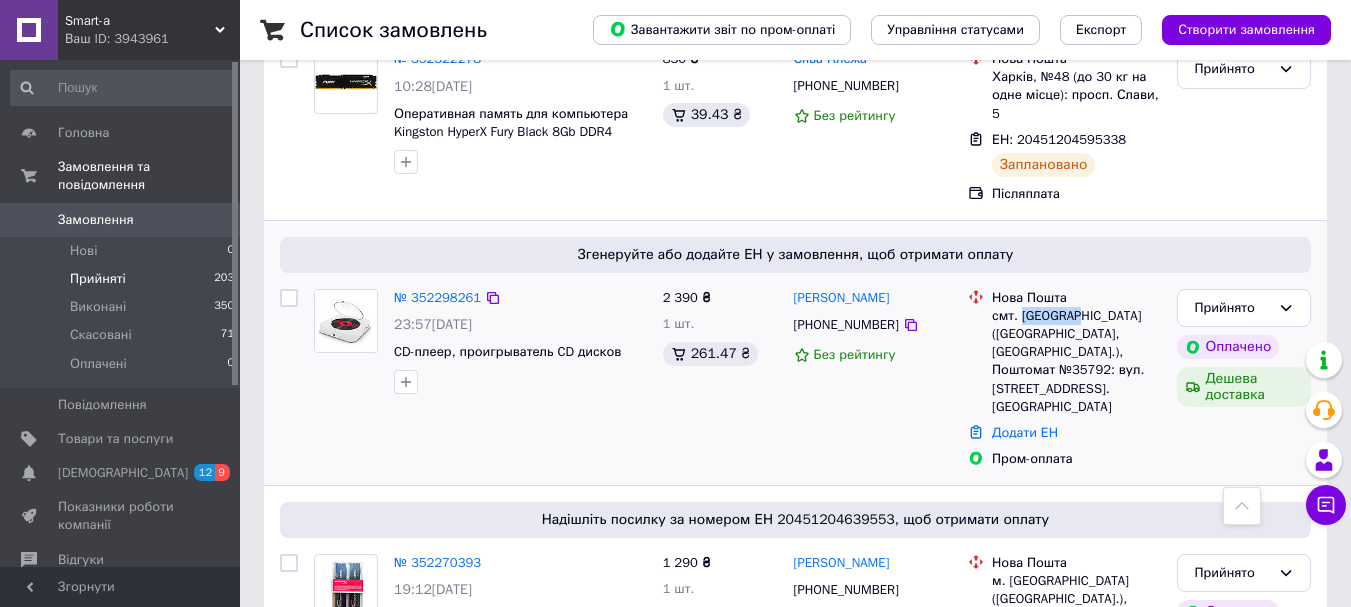 click on "смт. [GEOGRAPHIC_DATA] ([GEOGRAPHIC_DATA], [GEOGRAPHIC_DATA].), Поштомат №35792: вул. [STREET_ADDRESS]. [GEOGRAPHIC_DATA]" at bounding box center [1076, 361] 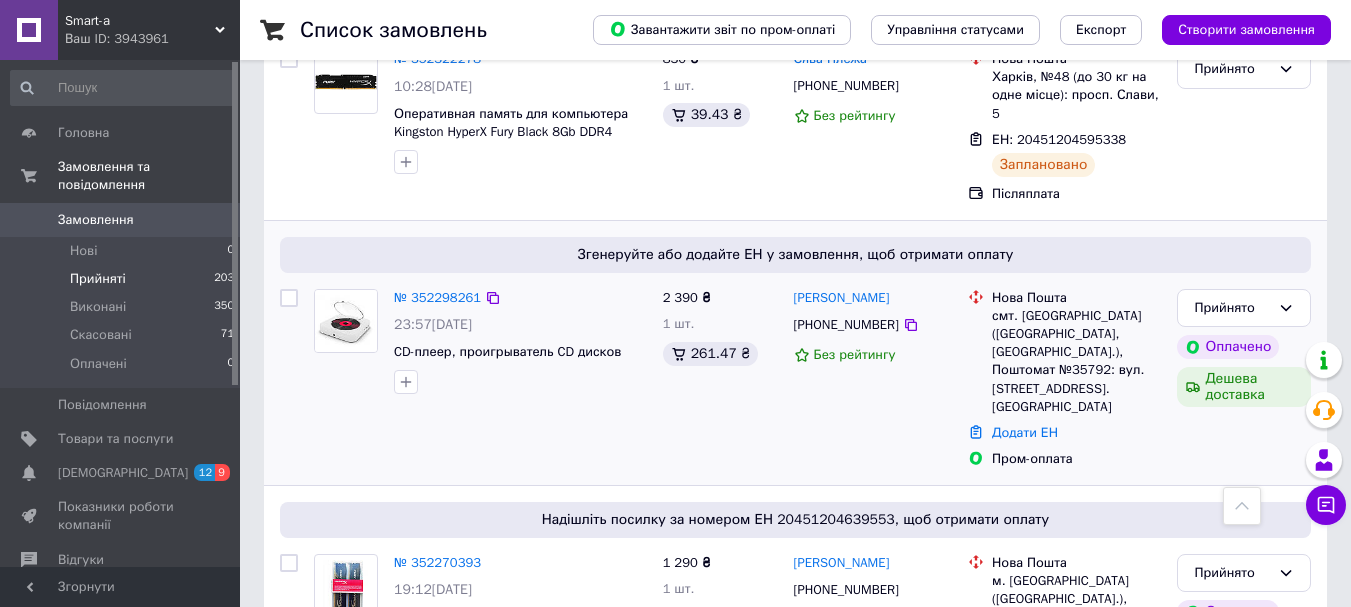 click on "смт. [GEOGRAPHIC_DATA] ([GEOGRAPHIC_DATA], [GEOGRAPHIC_DATA].), Поштомат №35792: вул. [STREET_ADDRESS]. [GEOGRAPHIC_DATA]" at bounding box center (1076, 361) 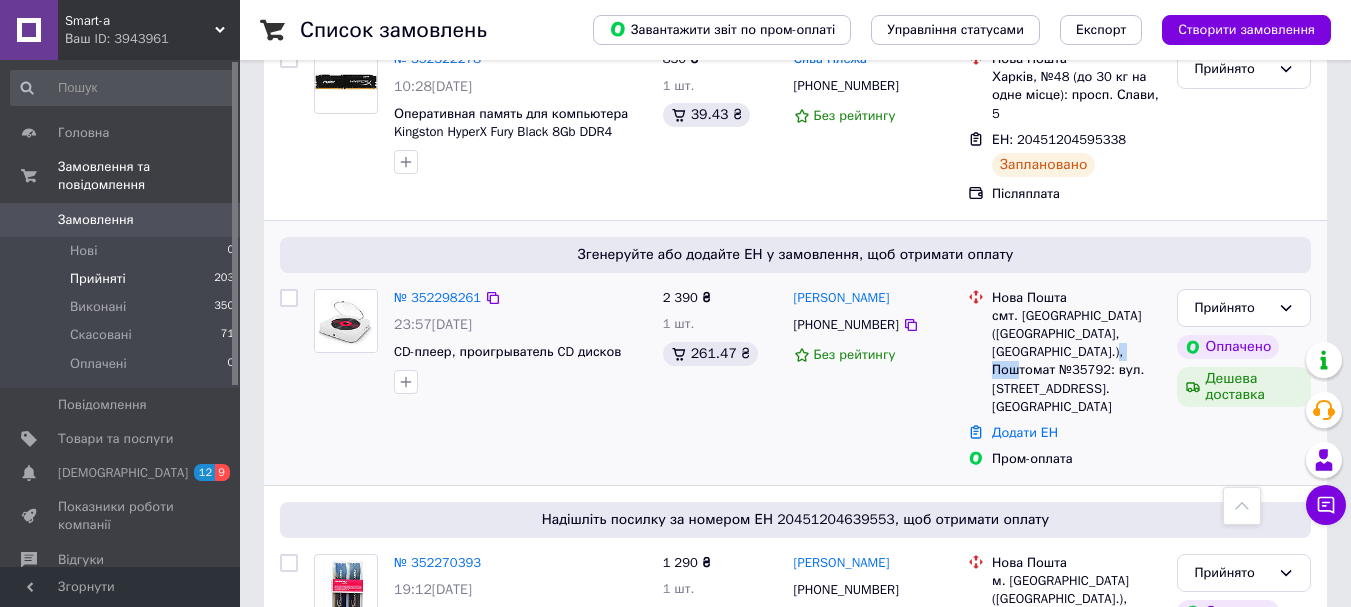 click on "смт. [GEOGRAPHIC_DATA] ([GEOGRAPHIC_DATA], [GEOGRAPHIC_DATA].), Поштомат №35792: вул. [STREET_ADDRESS]. [GEOGRAPHIC_DATA]" at bounding box center [1076, 361] 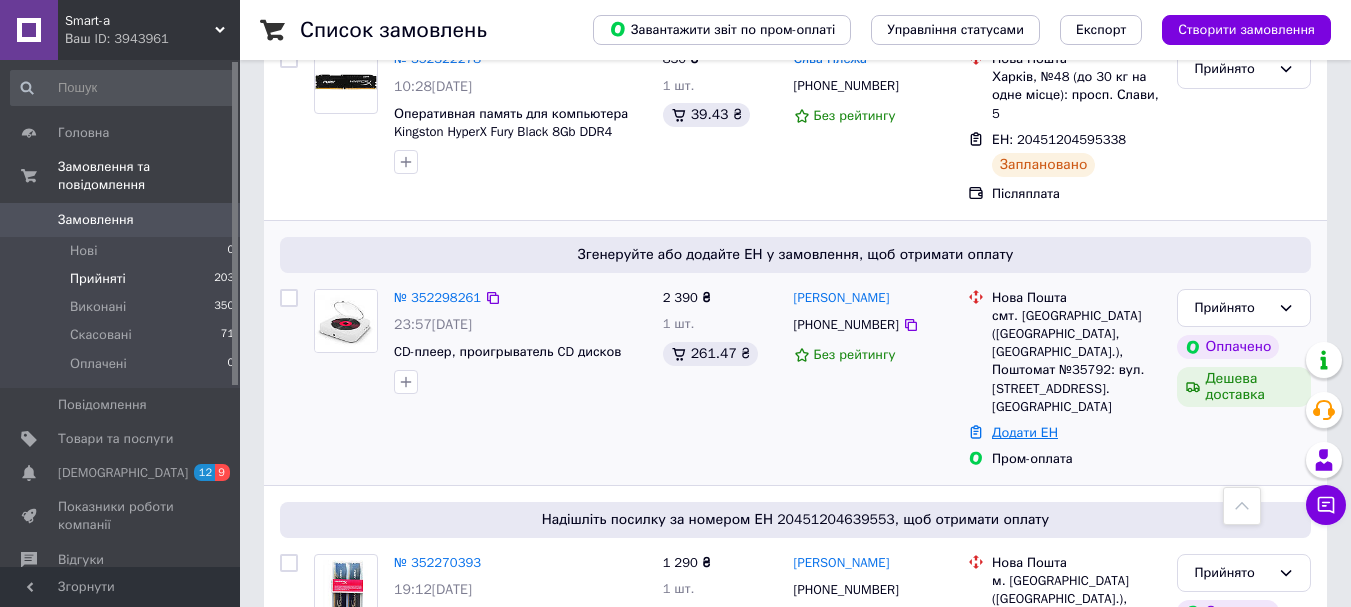 click on "Додати ЕН" at bounding box center [1025, 432] 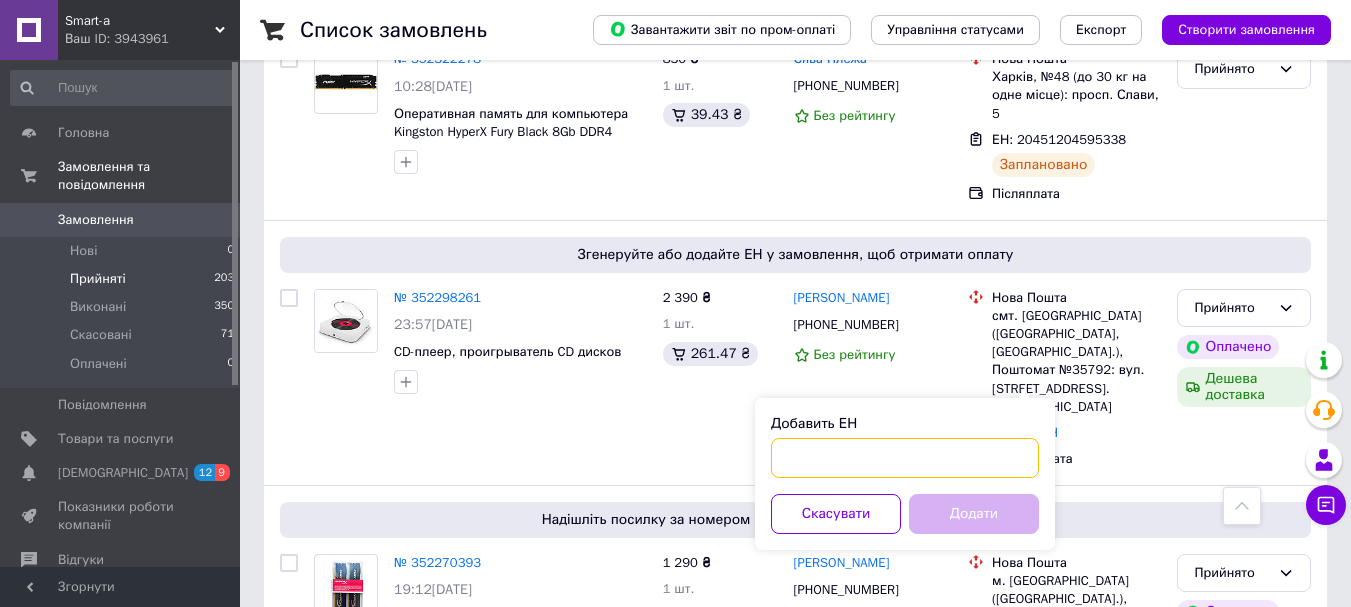 click on "Добавить ЕН" at bounding box center [905, 458] 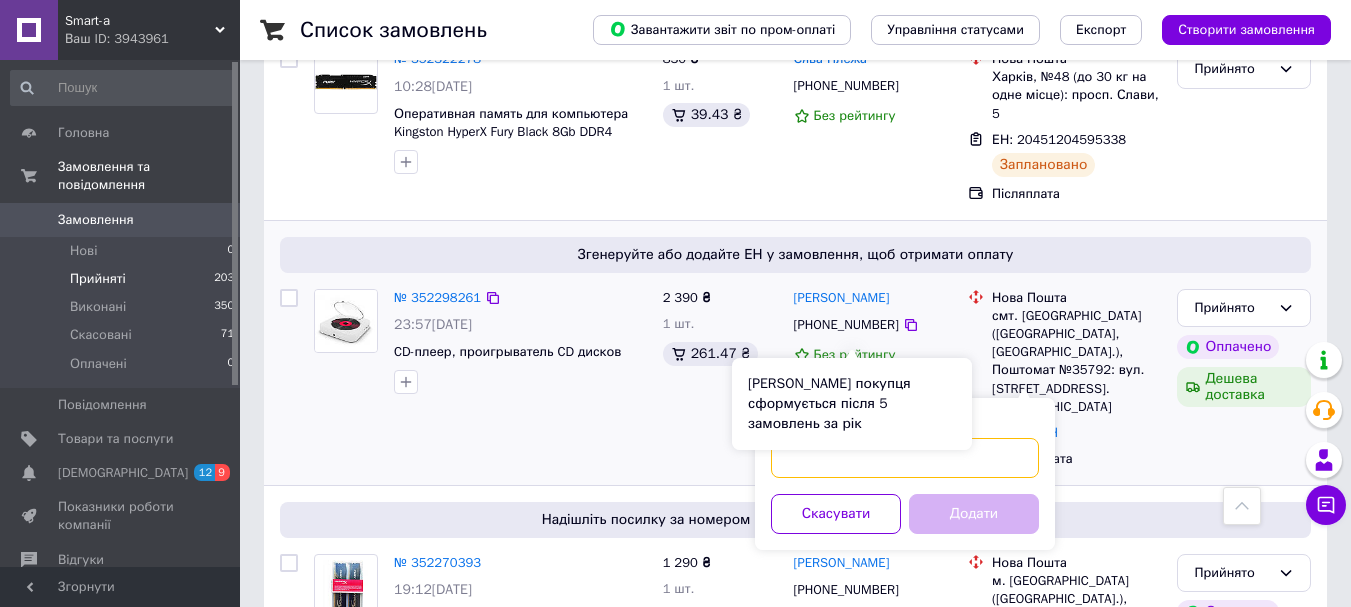 paste on "20451204640231" 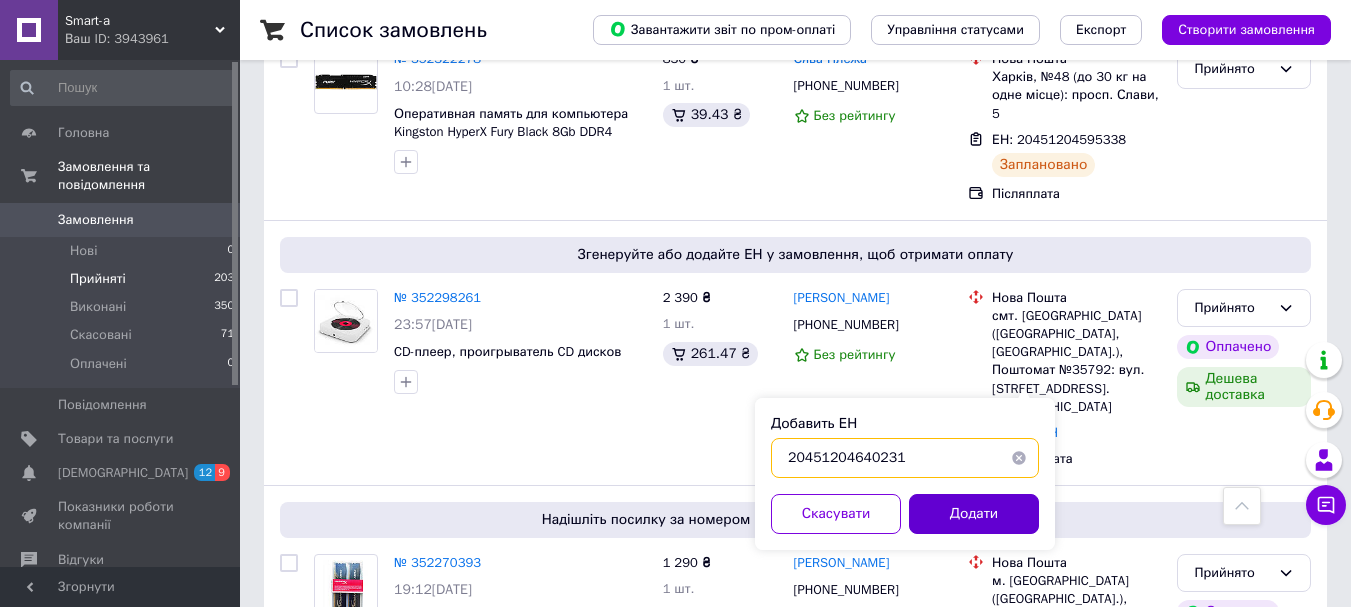 type on "20451204640231" 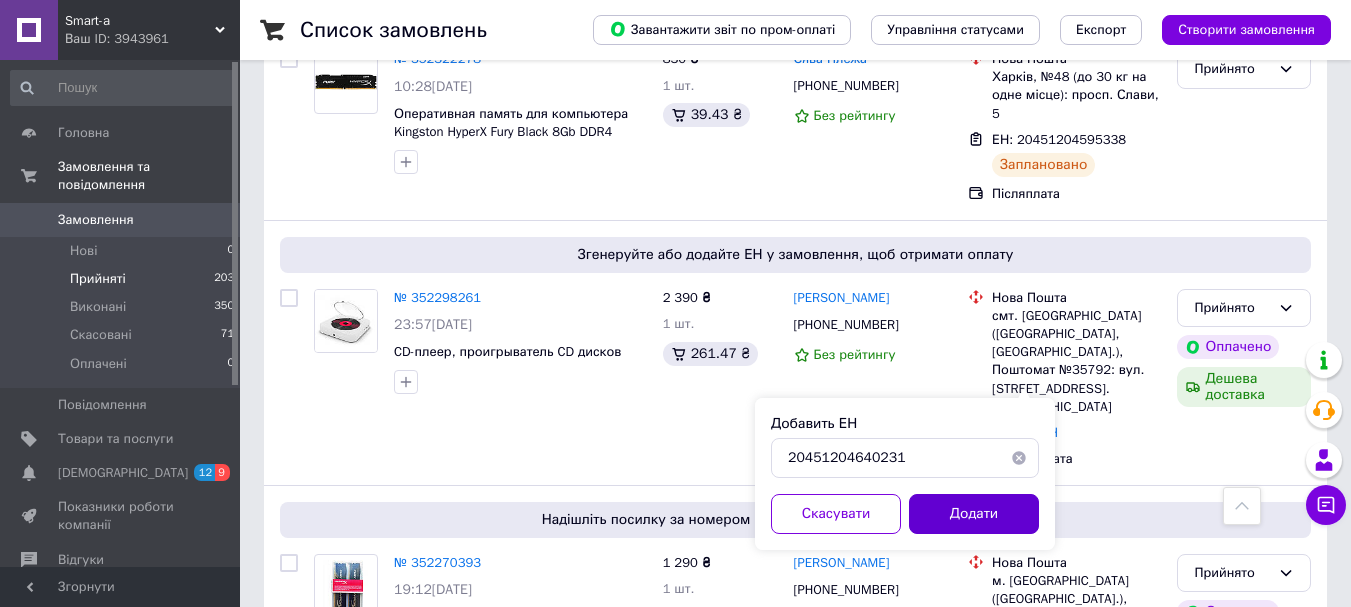 click on "Додати" at bounding box center [974, 514] 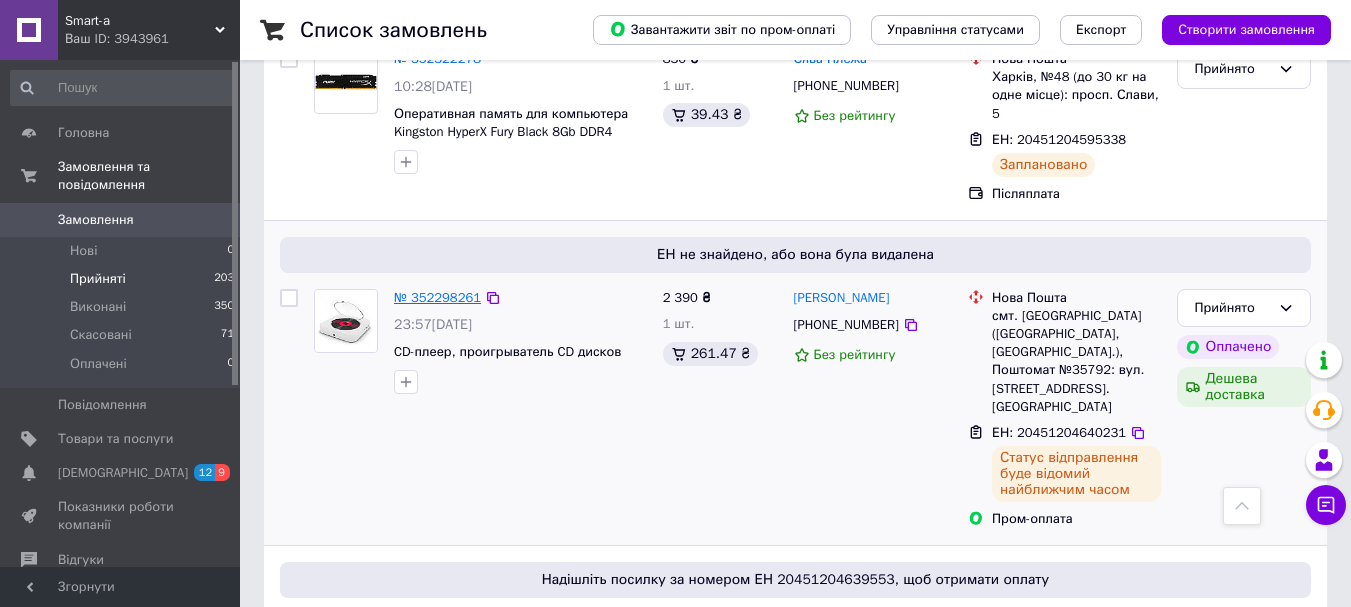 click on "№ 352298261" at bounding box center [437, 297] 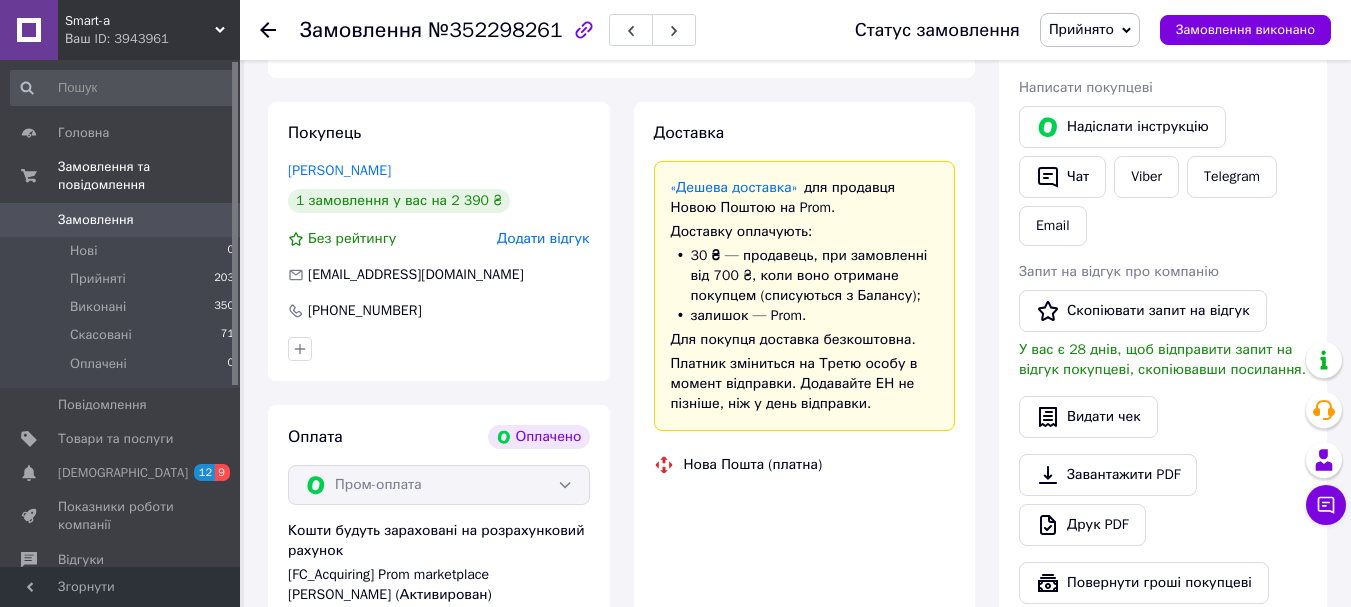 scroll, scrollTop: 600, scrollLeft: 0, axis: vertical 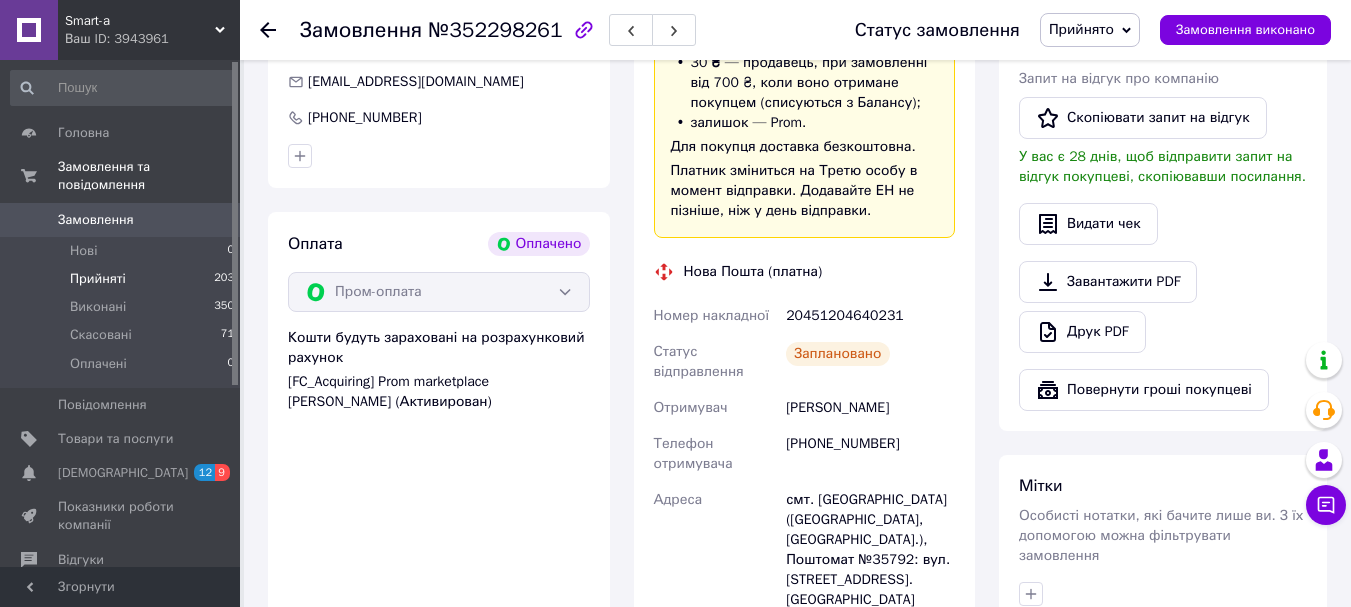 click on "Прийняті 203" at bounding box center (123, 279) 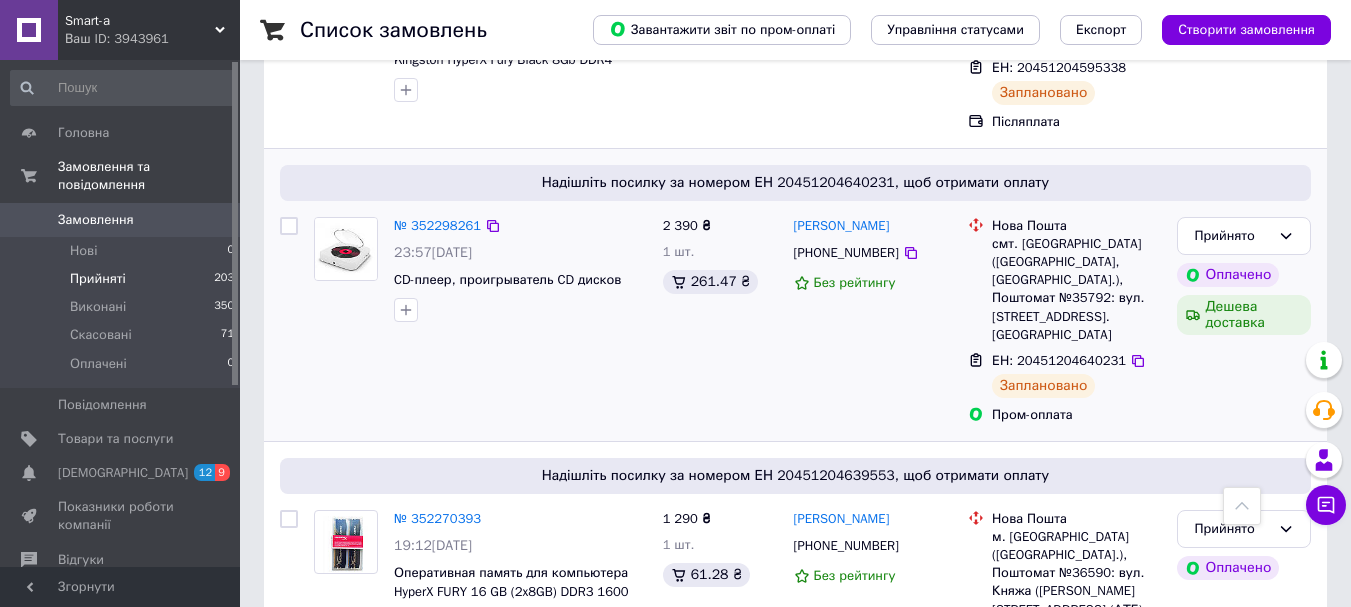 scroll, scrollTop: 700, scrollLeft: 0, axis: vertical 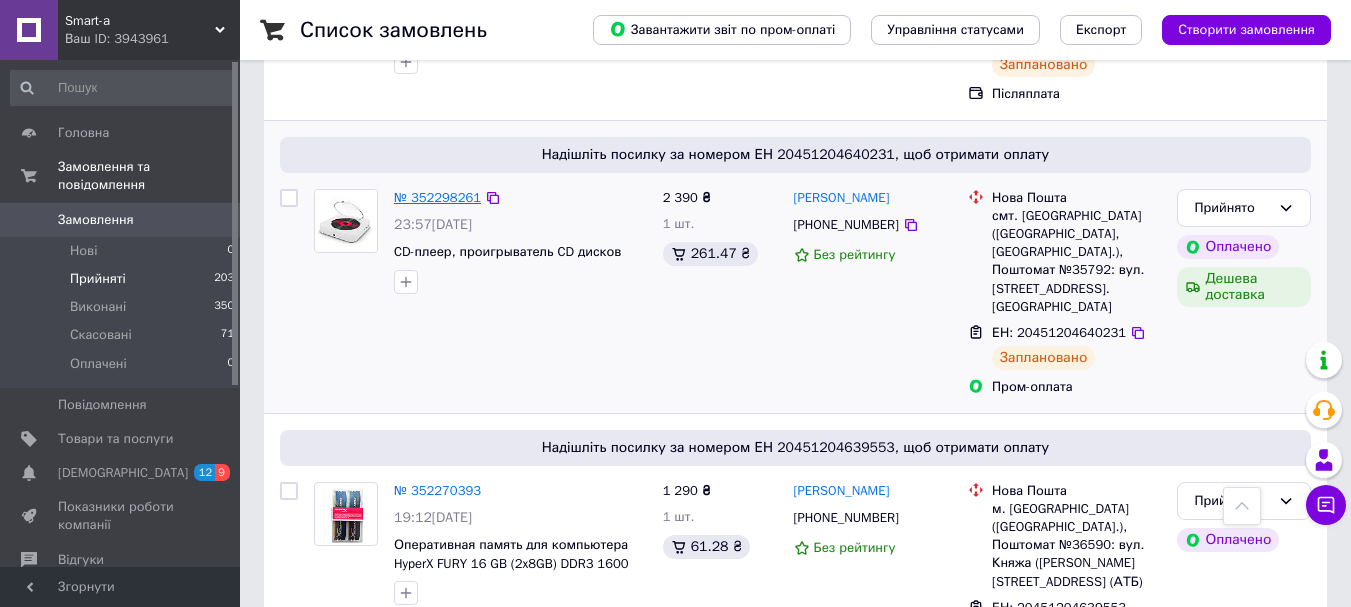 click on "№ 352298261" at bounding box center [437, 197] 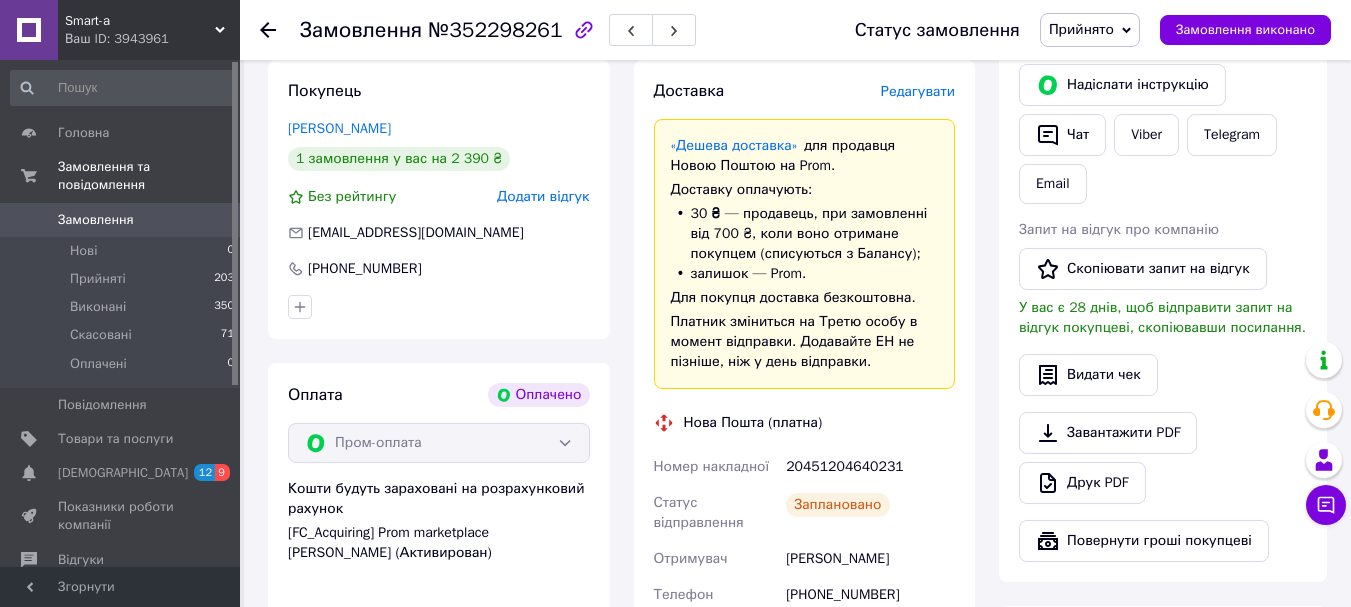 scroll, scrollTop: 400, scrollLeft: 0, axis: vertical 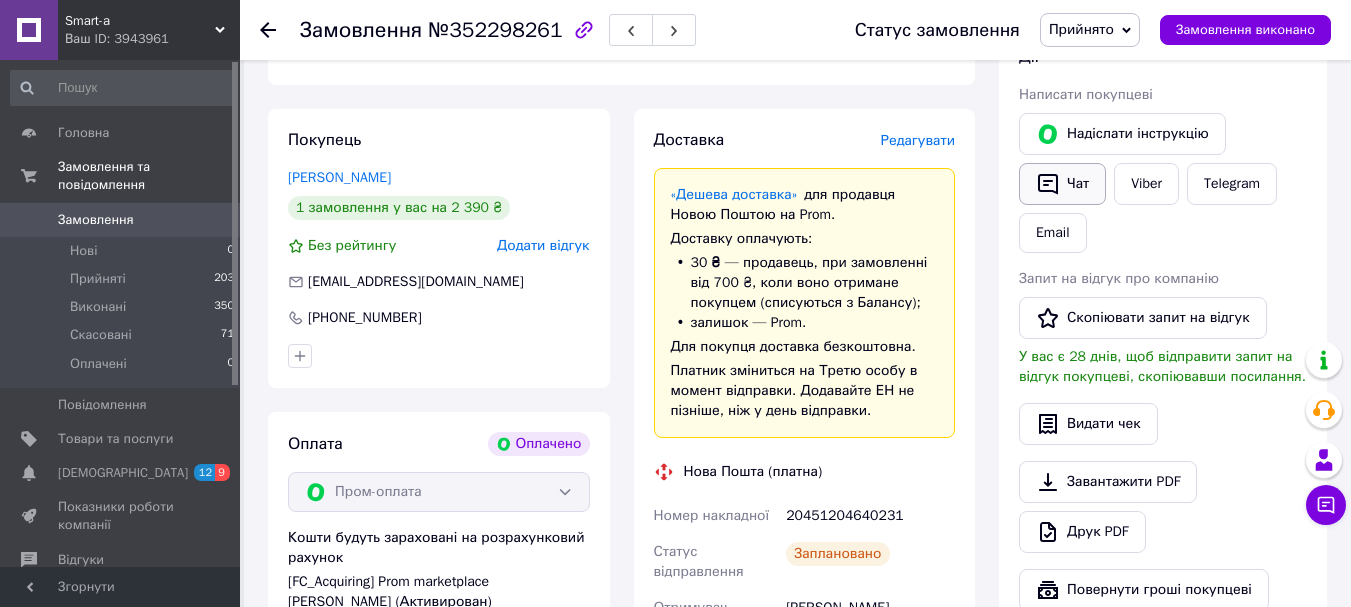 click on "Чат" at bounding box center [1062, 184] 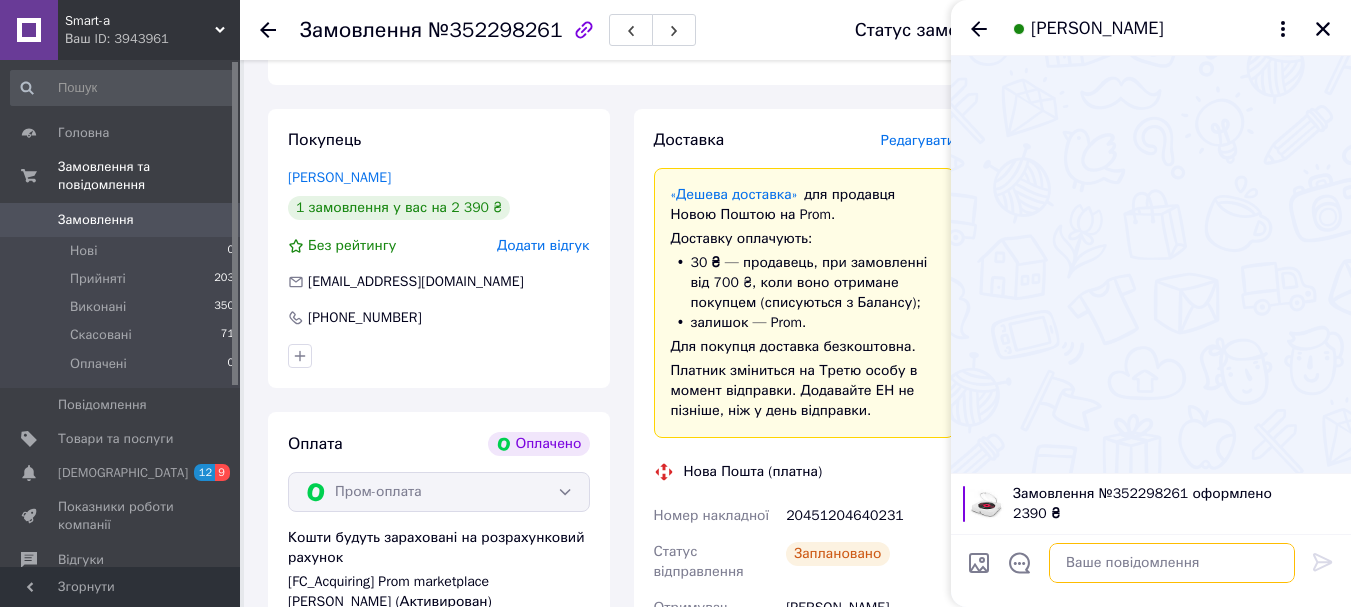 click at bounding box center [1172, 563] 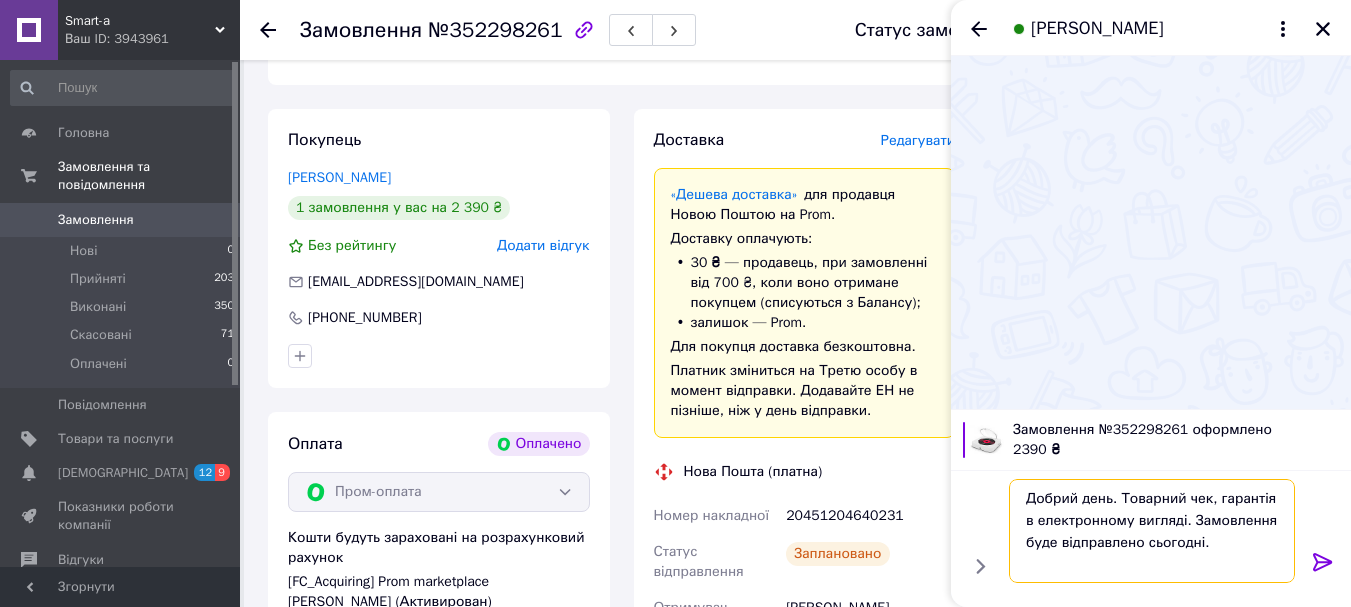 click on "Добрий день. Товарний чек, гарантія в електронному вигляді. Замовлення буде відправлено сьогодні." at bounding box center (1152, 531) 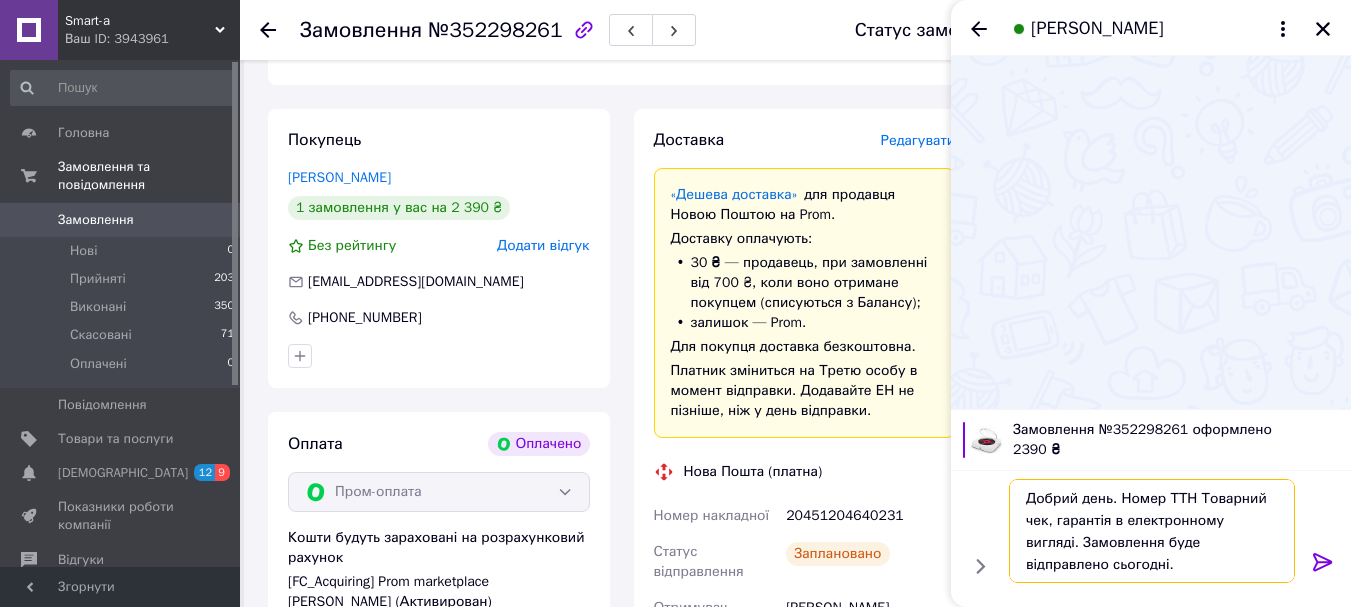 paste on "20451204640231" 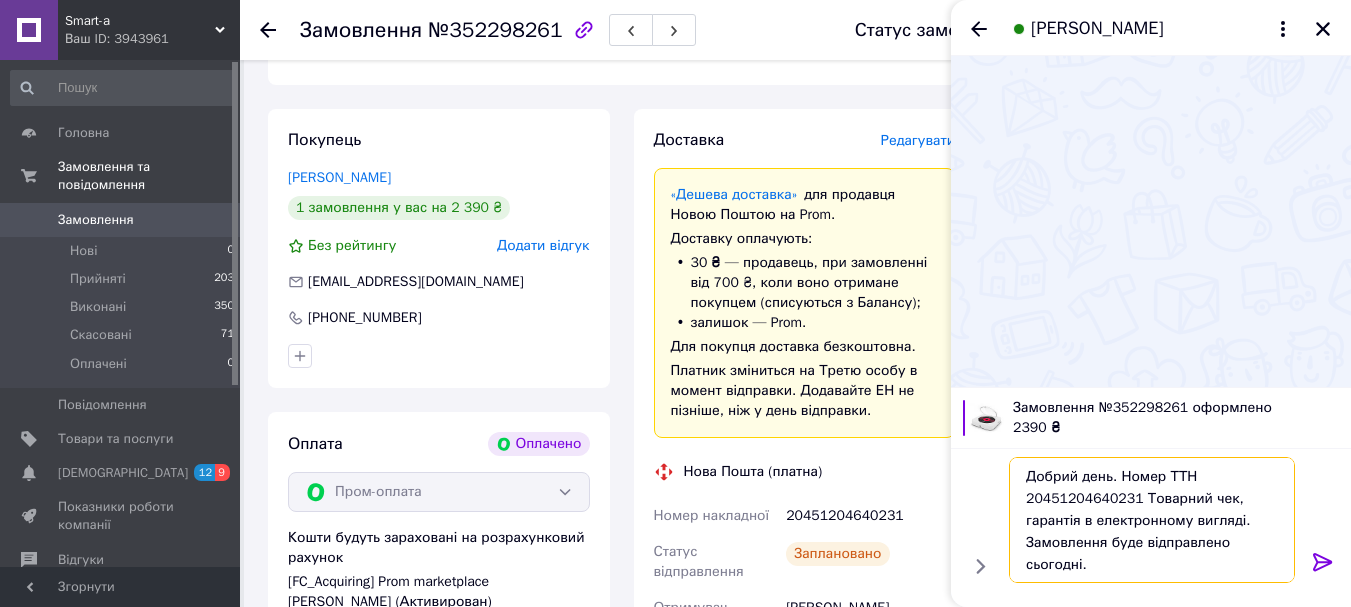 type on "Добрий день. Номер ТТН 20451204640231 Товарний чек, гарантія в електронному вигляді. Замовлення буде відправлено сьогодні." 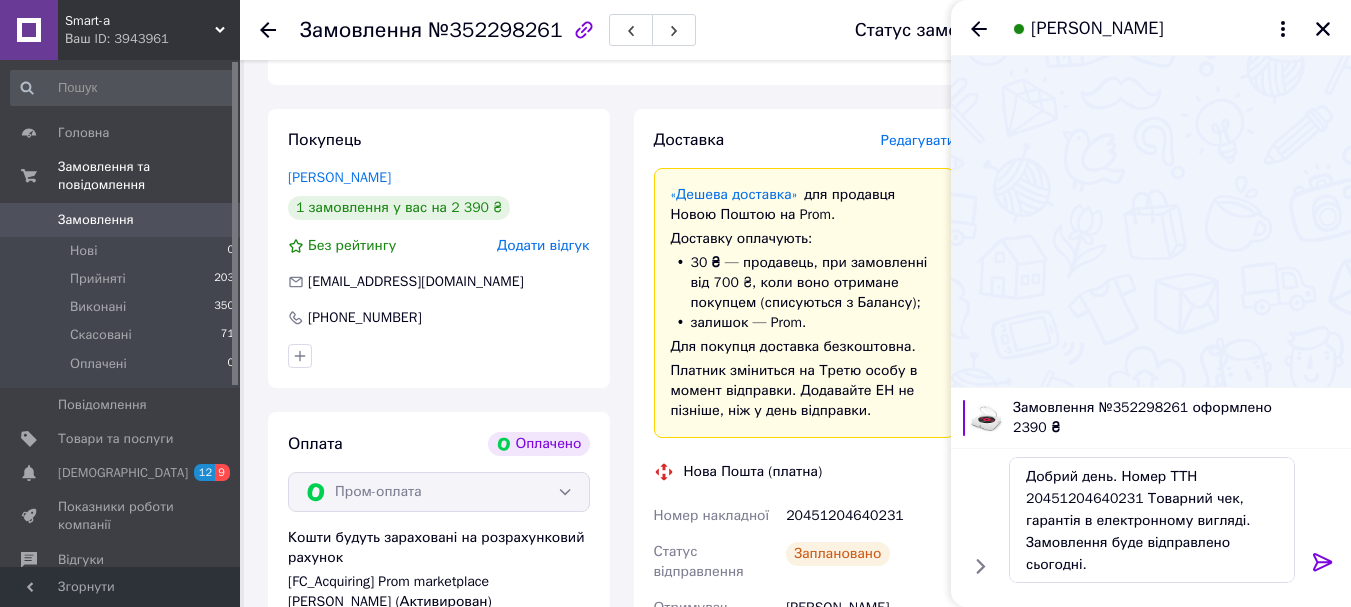 click at bounding box center [1323, 566] 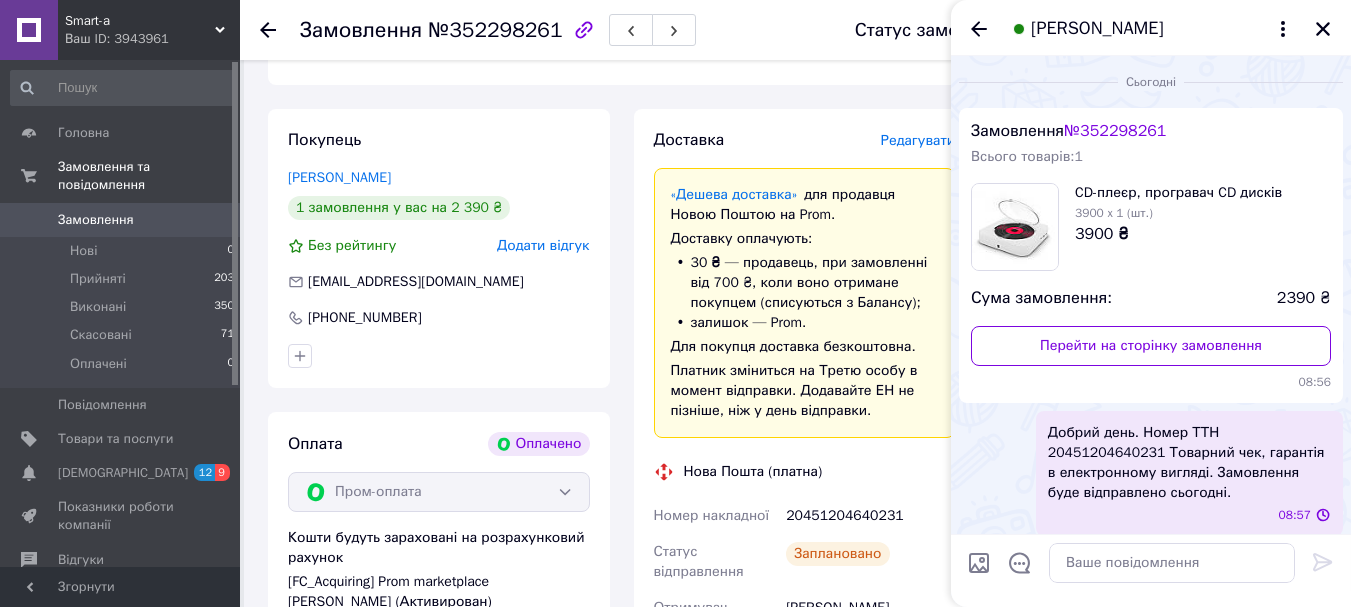 scroll, scrollTop: 10, scrollLeft: 0, axis: vertical 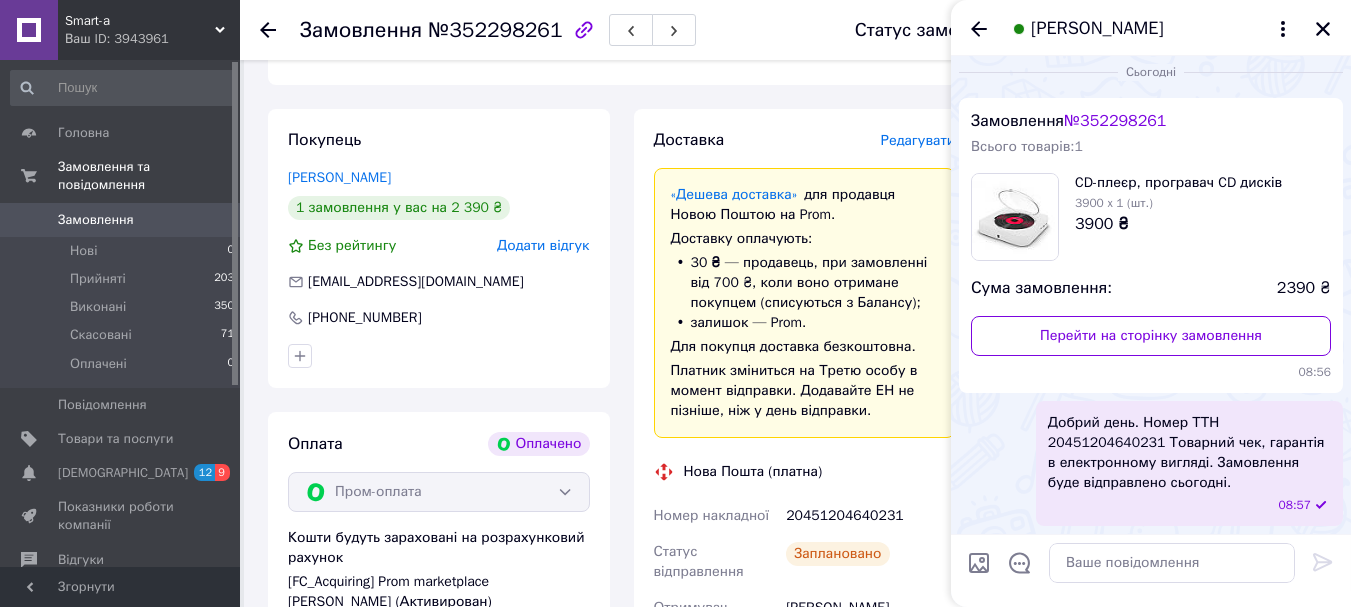 click at bounding box center (979, 563) 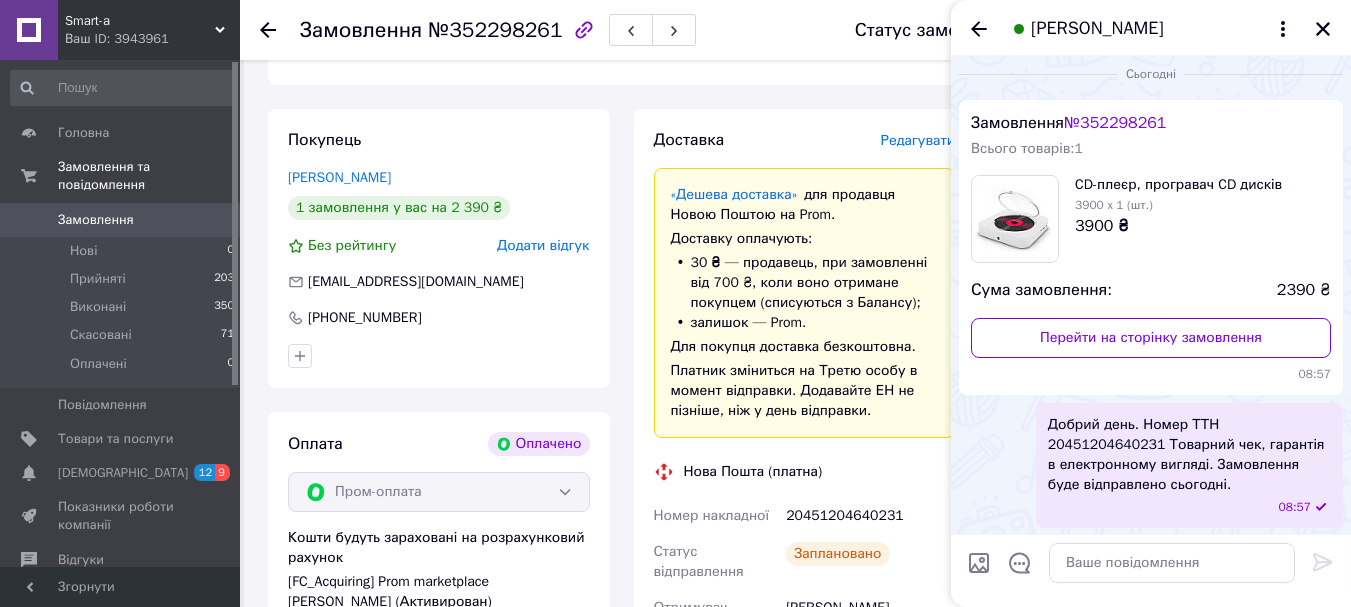 scroll, scrollTop: 10, scrollLeft: 0, axis: vertical 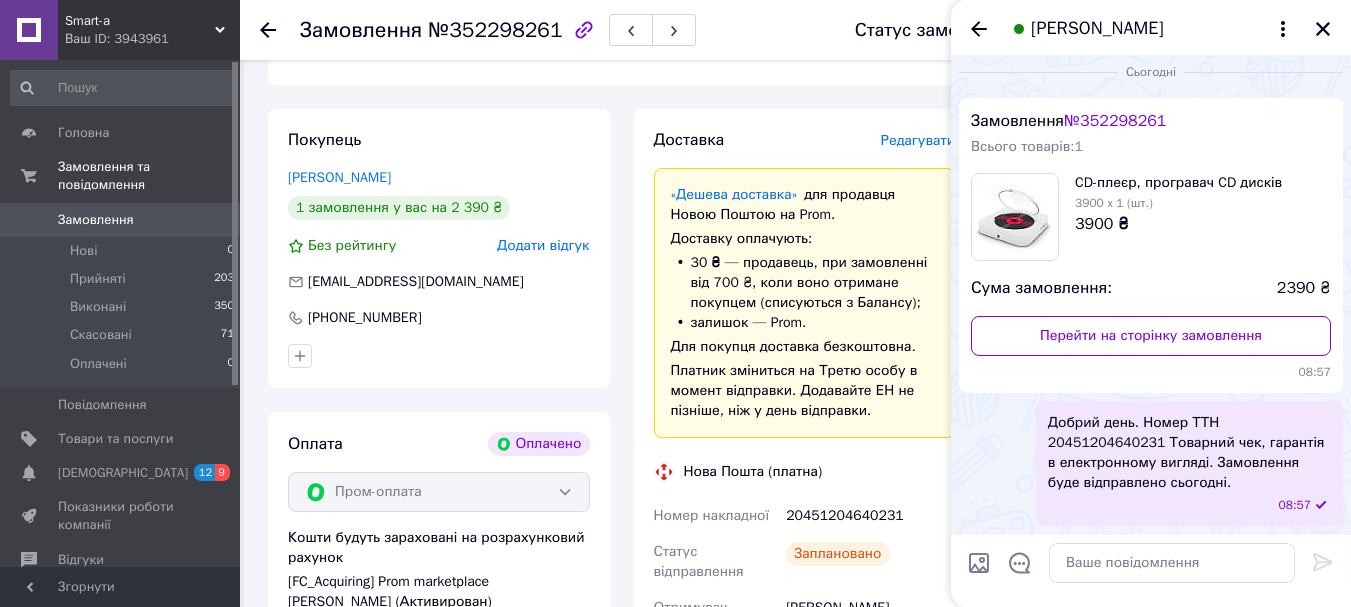 type on "C:\fakepath\Товарний чек № 1868_page-0001.jpg" 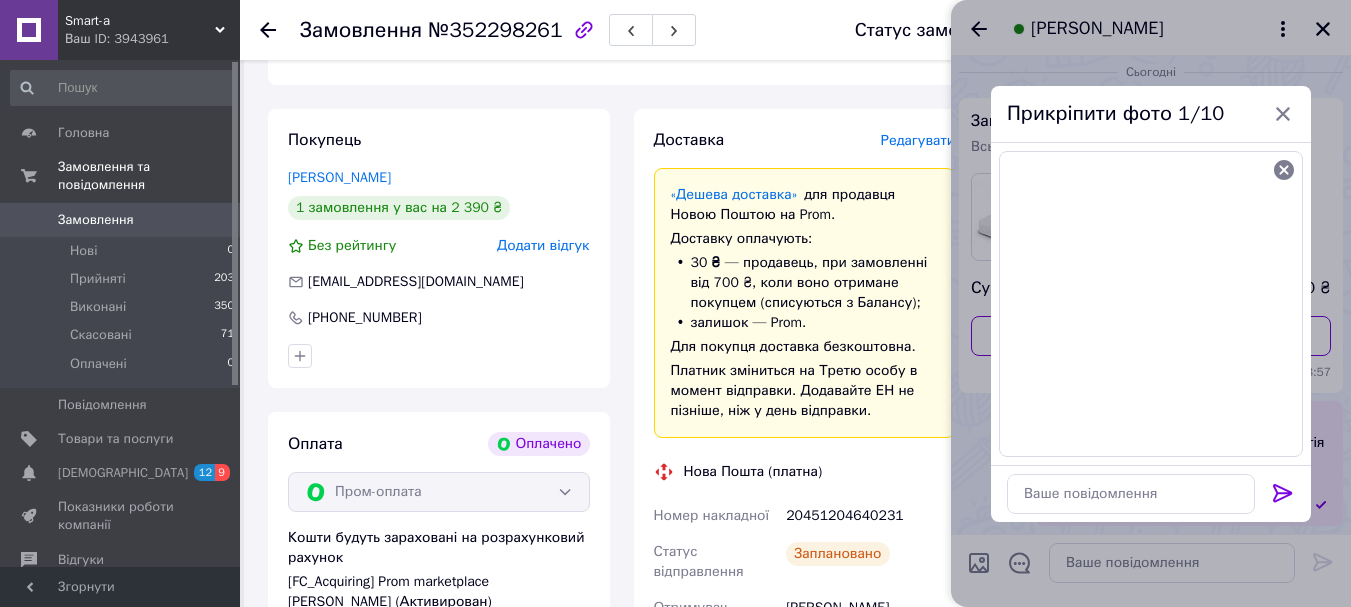 click 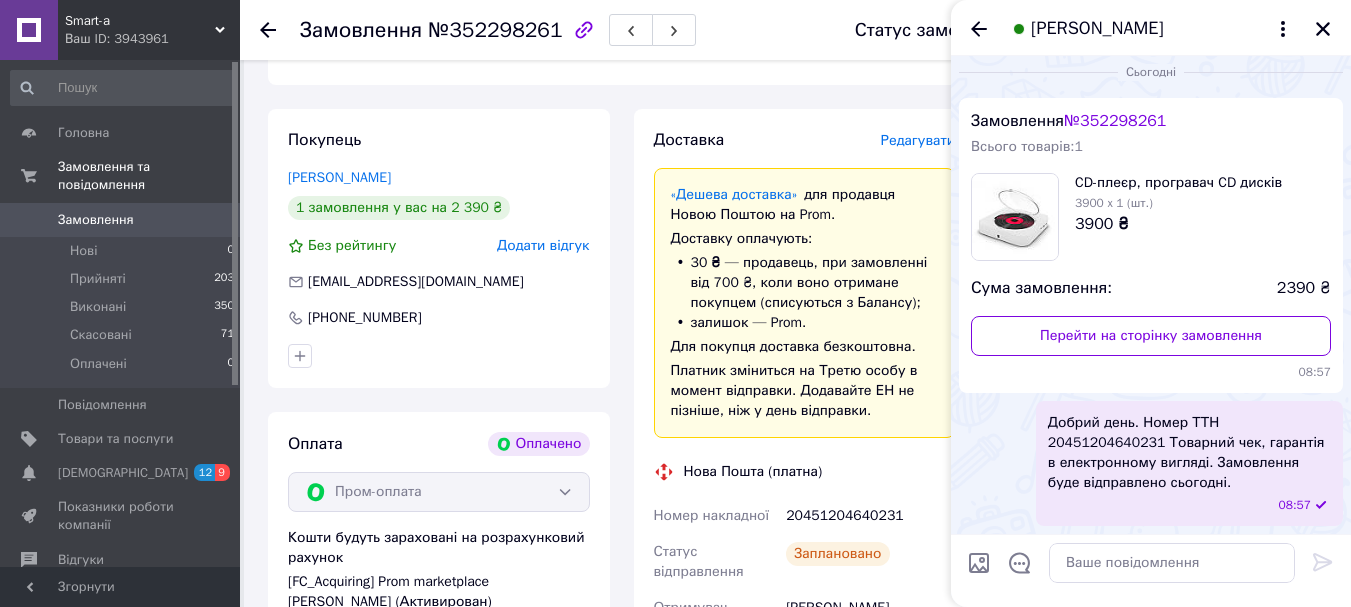 scroll, scrollTop: 194, scrollLeft: 0, axis: vertical 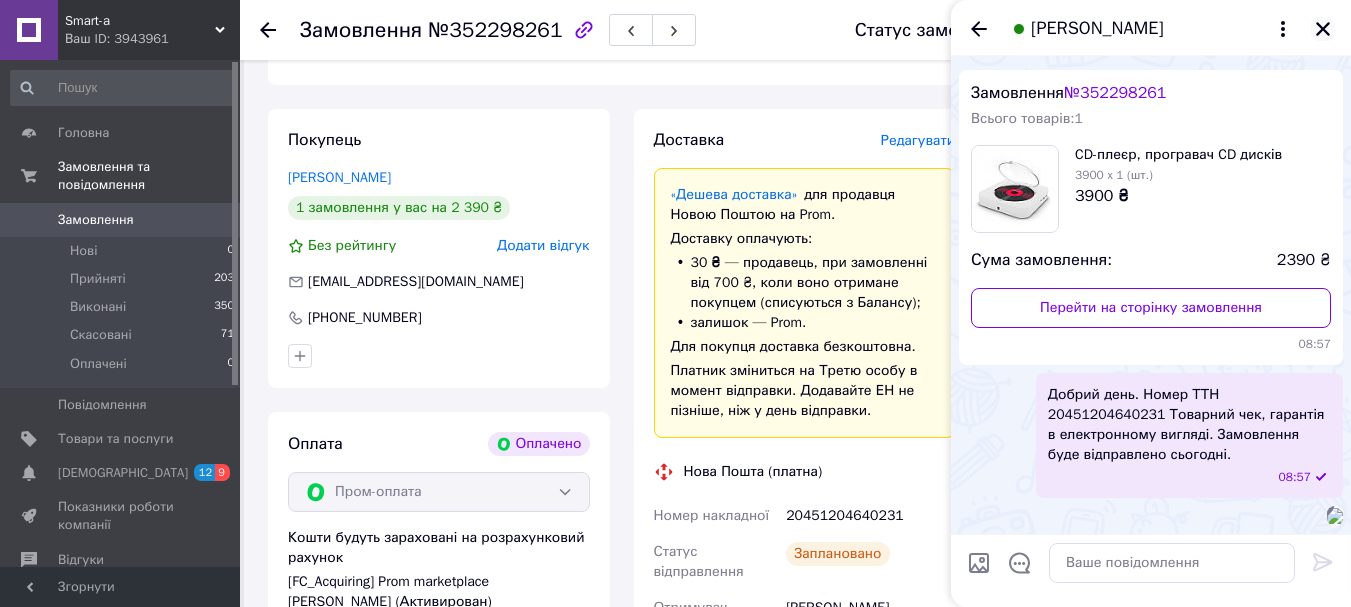 click 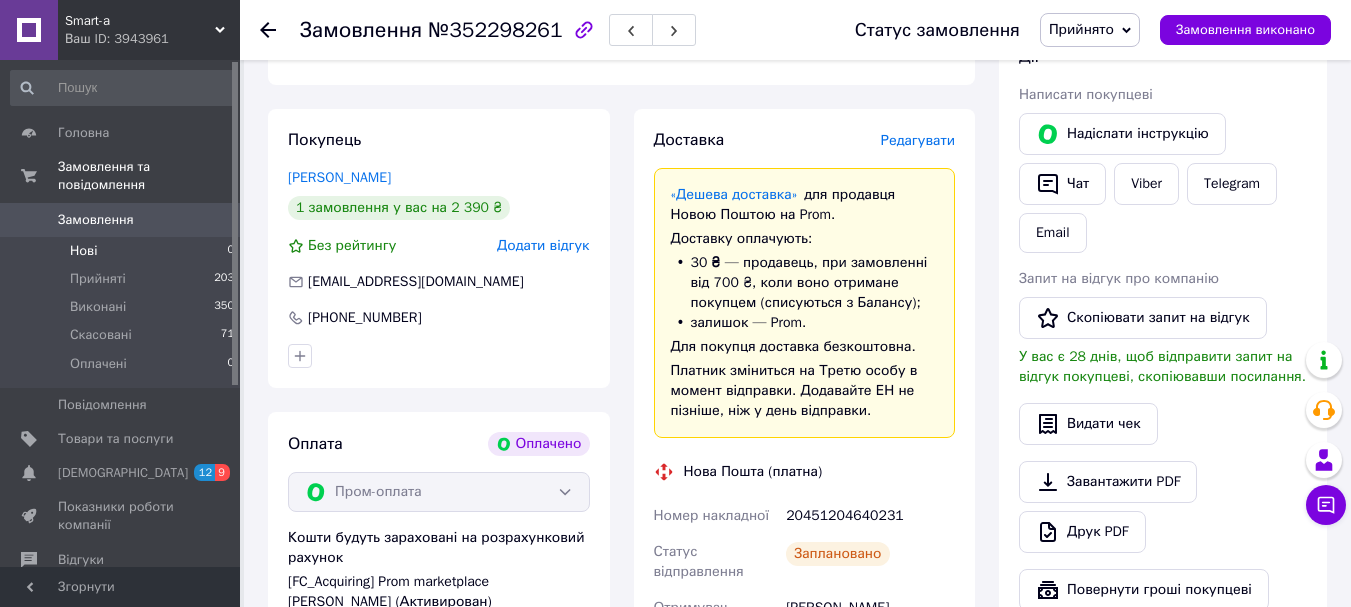 click on "Нові 0" at bounding box center [123, 251] 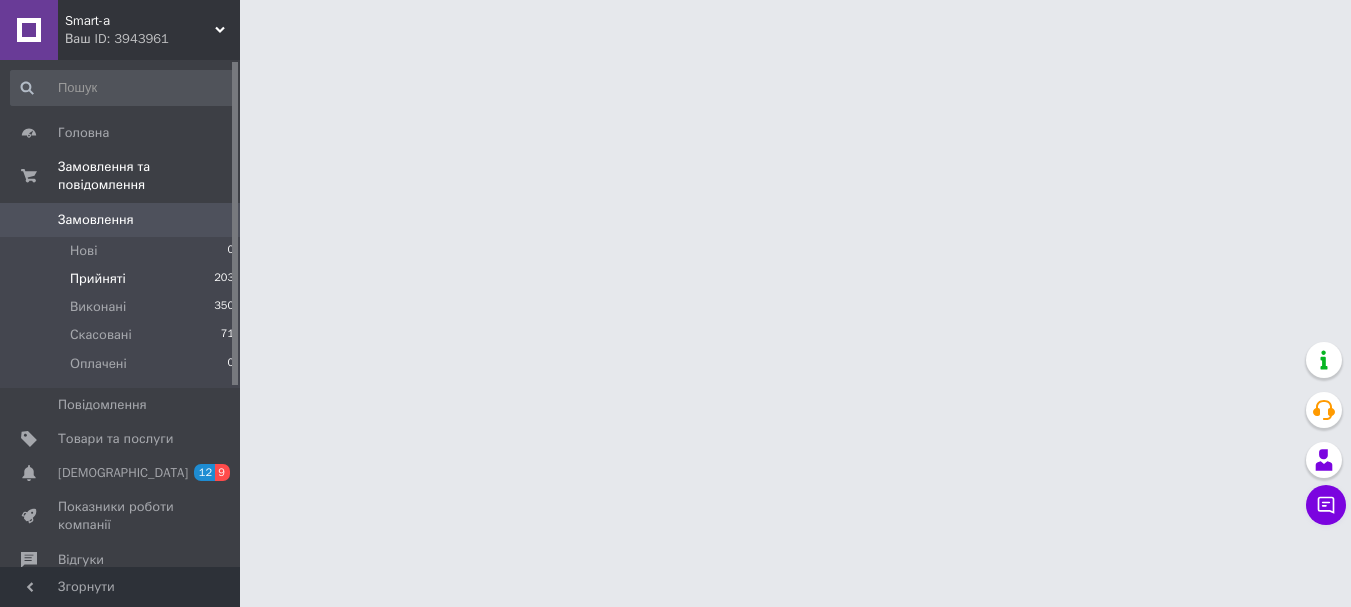 scroll, scrollTop: 0, scrollLeft: 0, axis: both 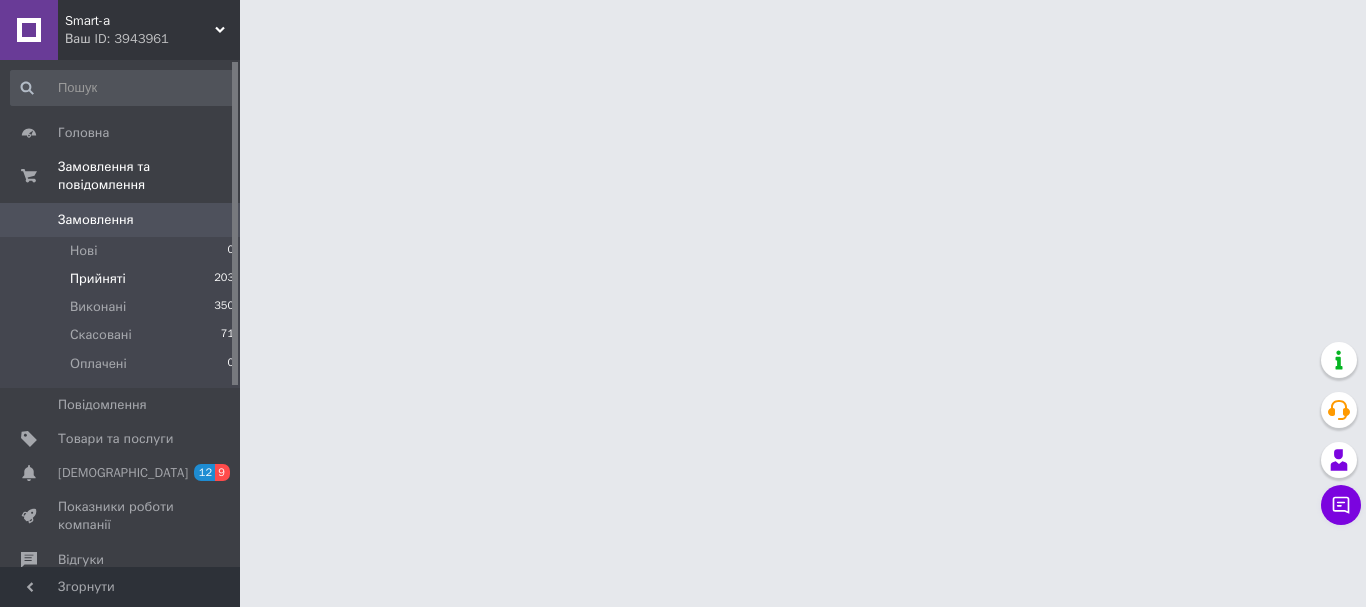 click on "Прийняті" at bounding box center (98, 279) 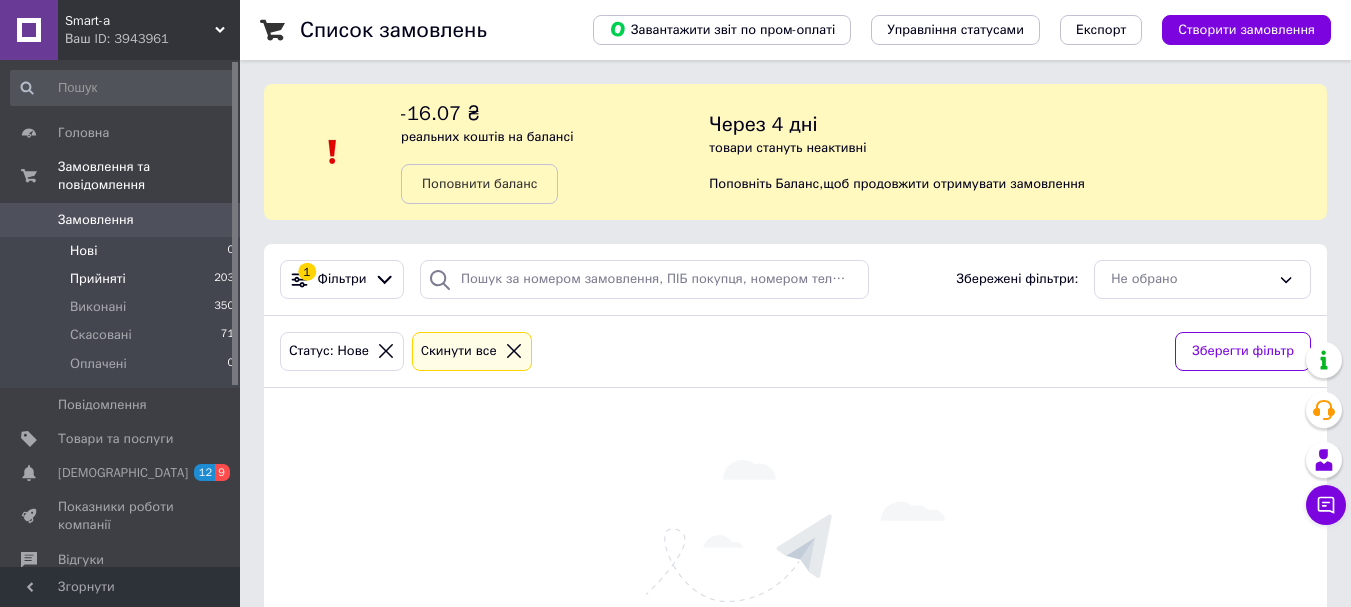 click on "Прийняті" at bounding box center (98, 279) 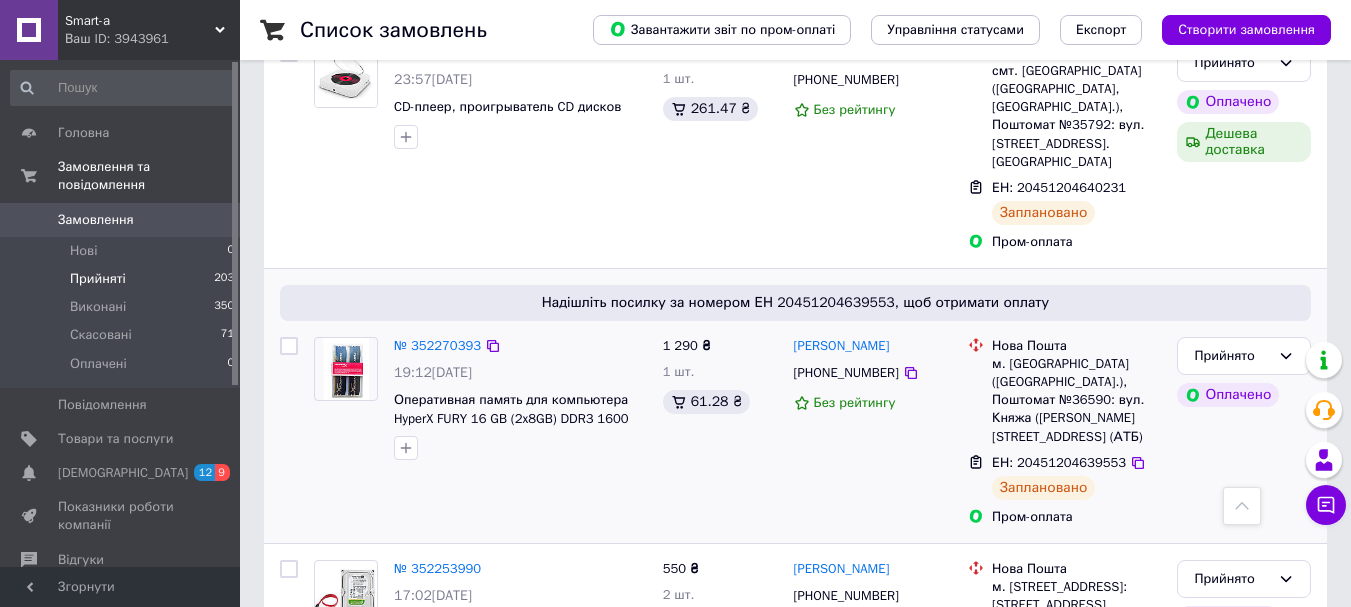 scroll, scrollTop: 900, scrollLeft: 0, axis: vertical 